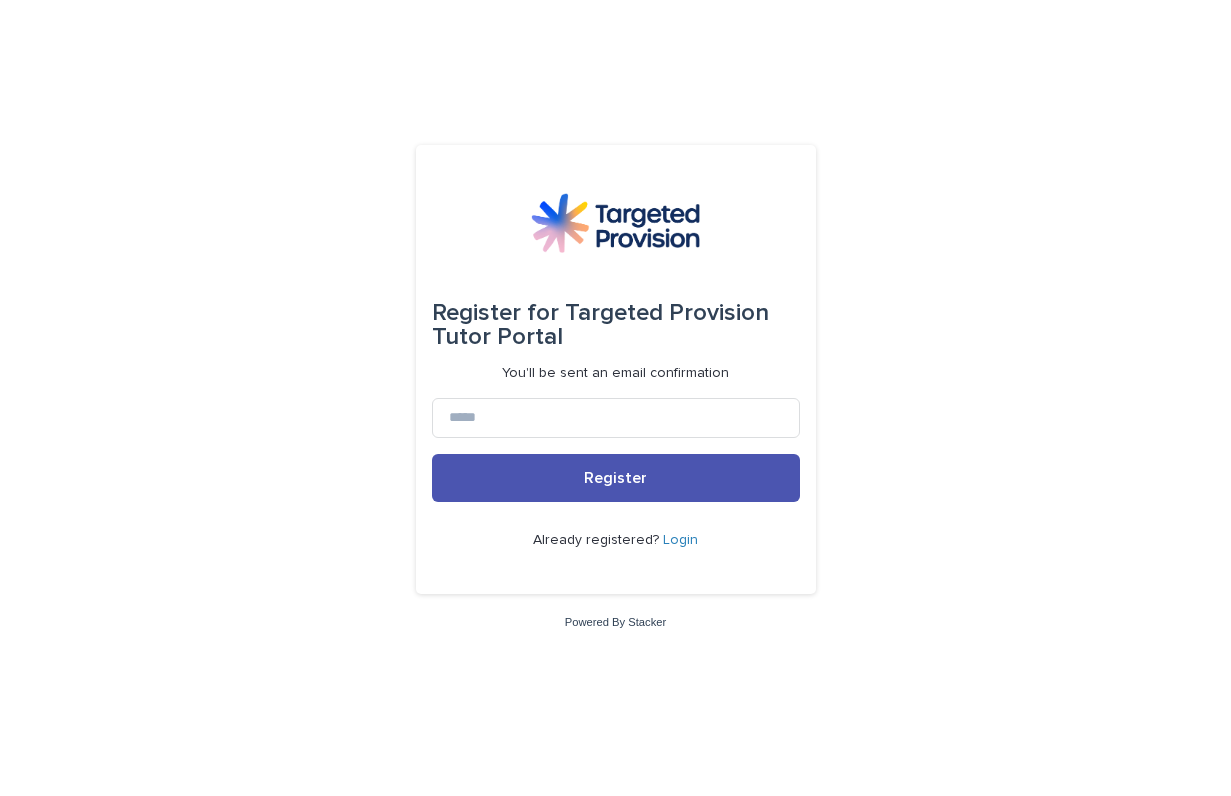 scroll, scrollTop: 0, scrollLeft: 0, axis: both 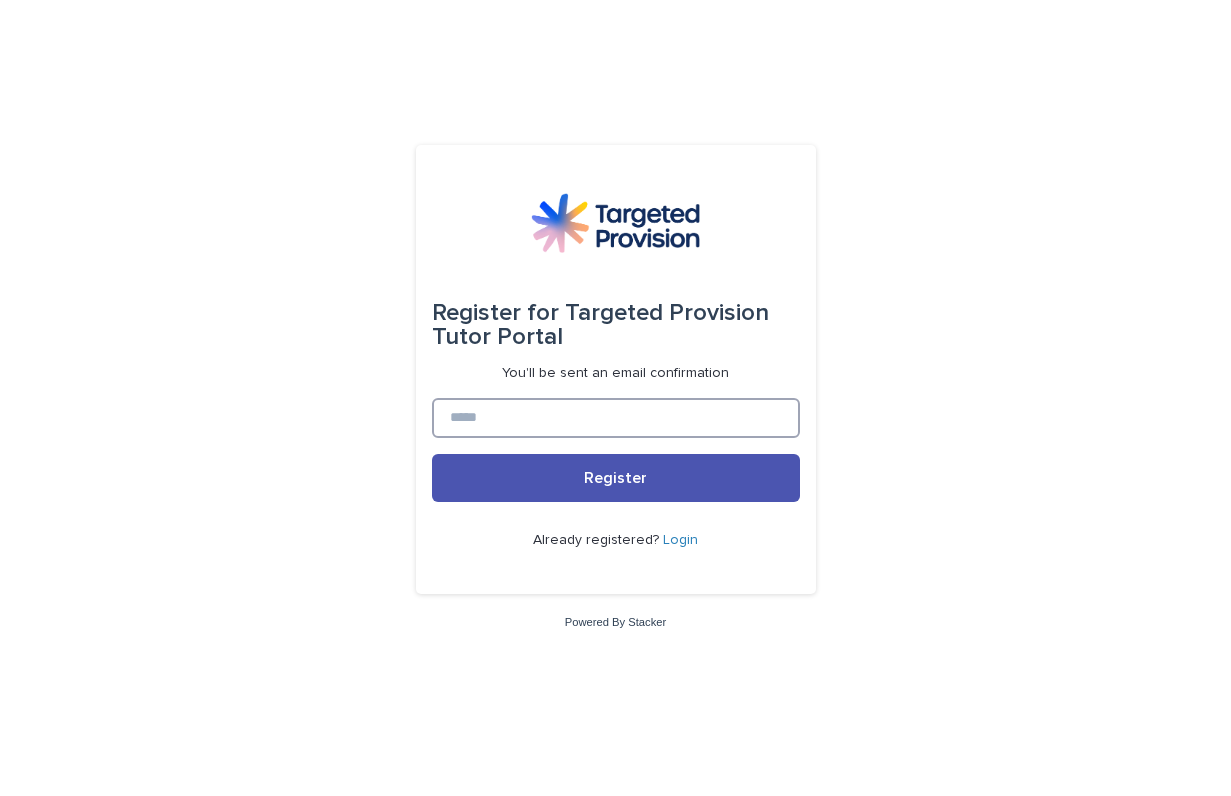 click at bounding box center (616, 418) 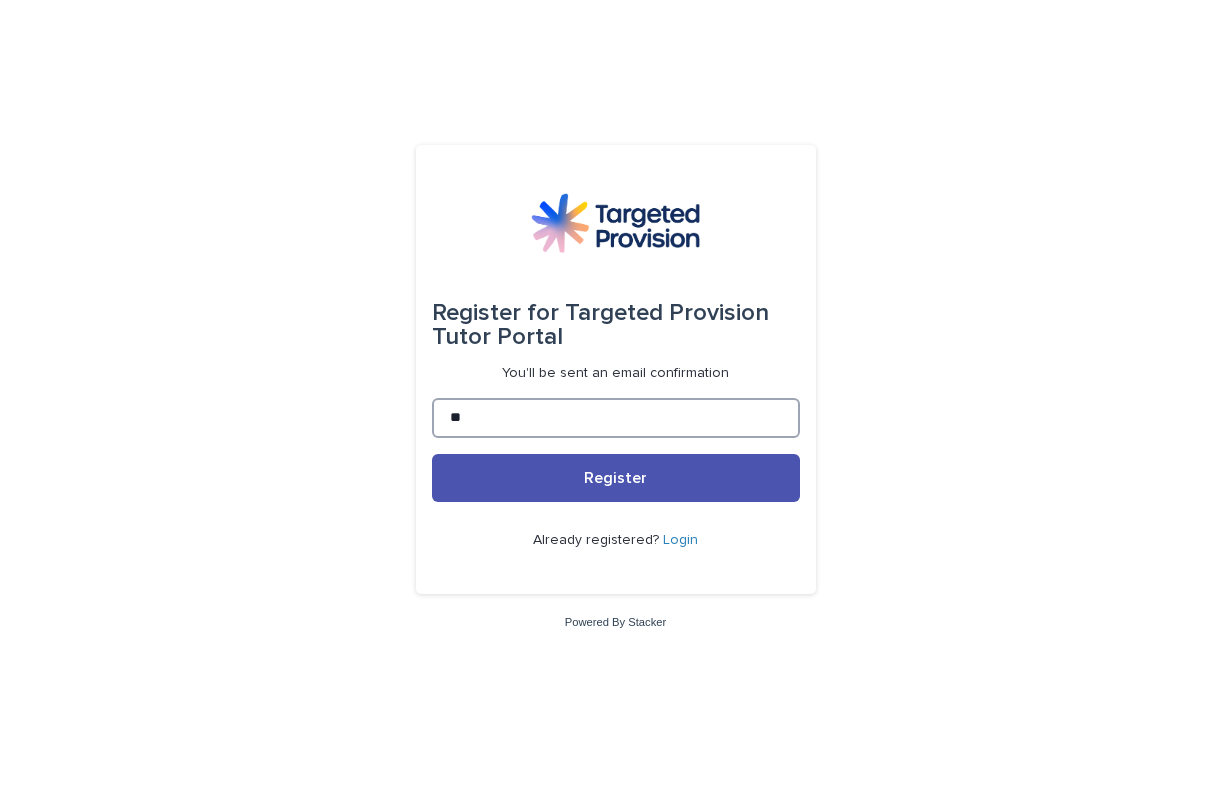 type on "**********" 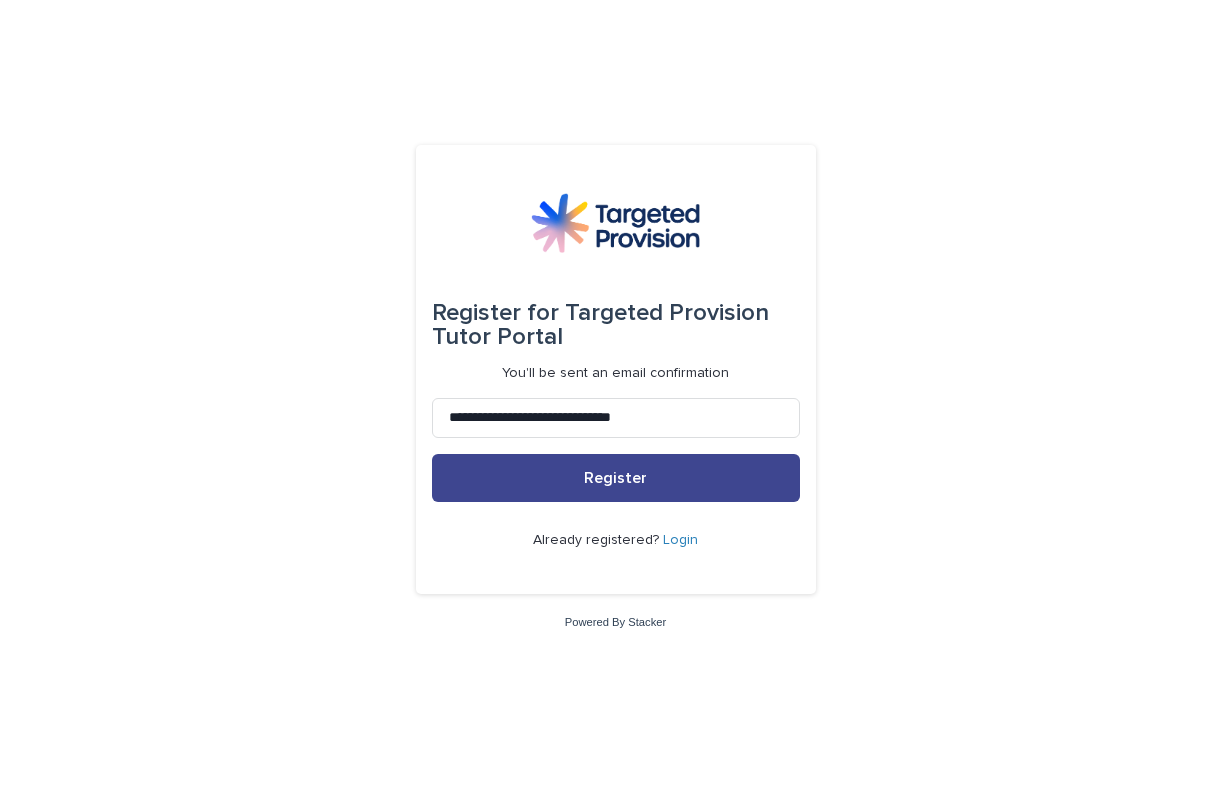 click on "Register" at bounding box center (615, 478) 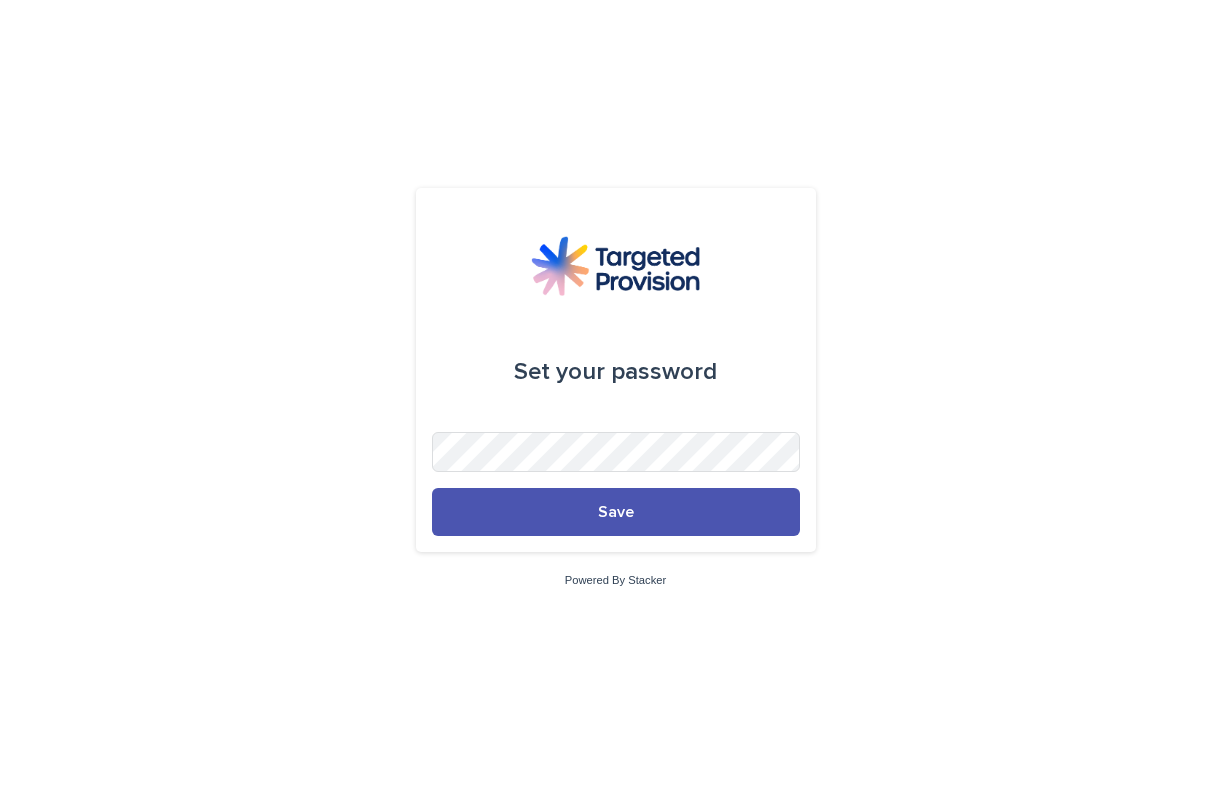 scroll, scrollTop: 0, scrollLeft: 0, axis: both 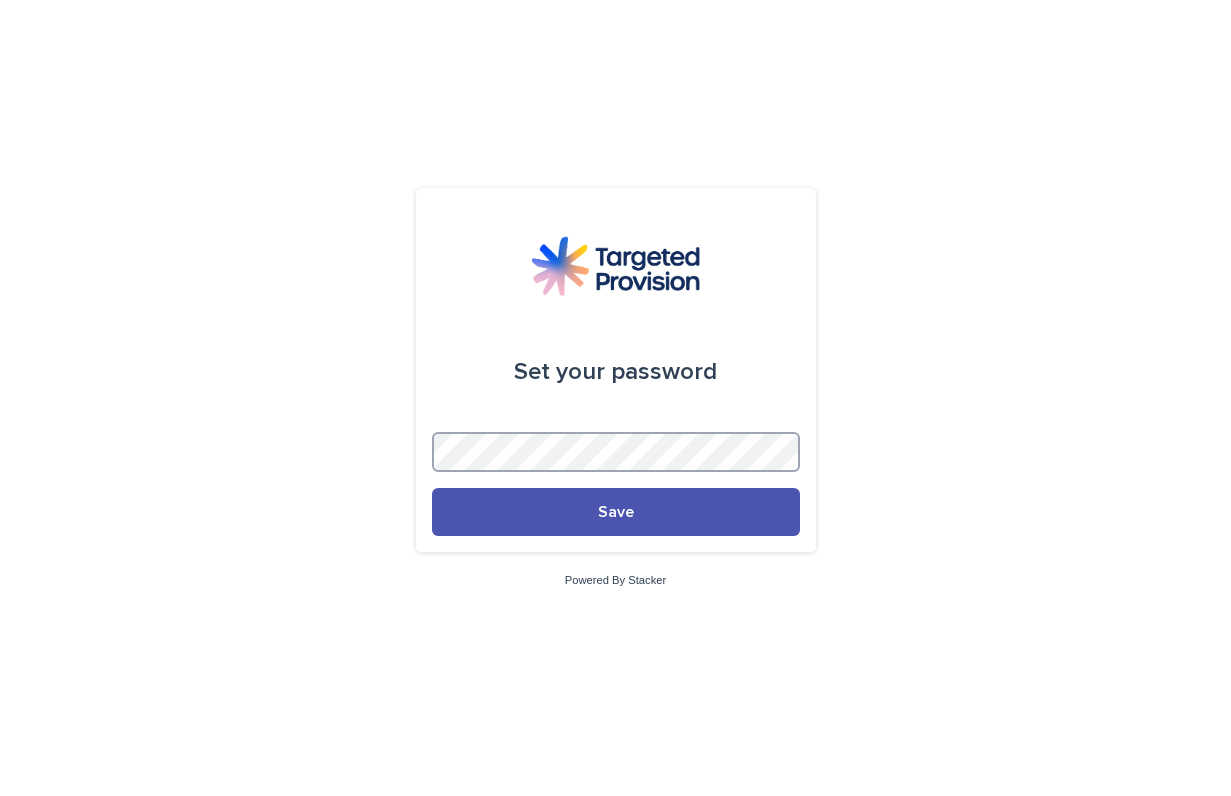 click on "Save" at bounding box center (616, 512) 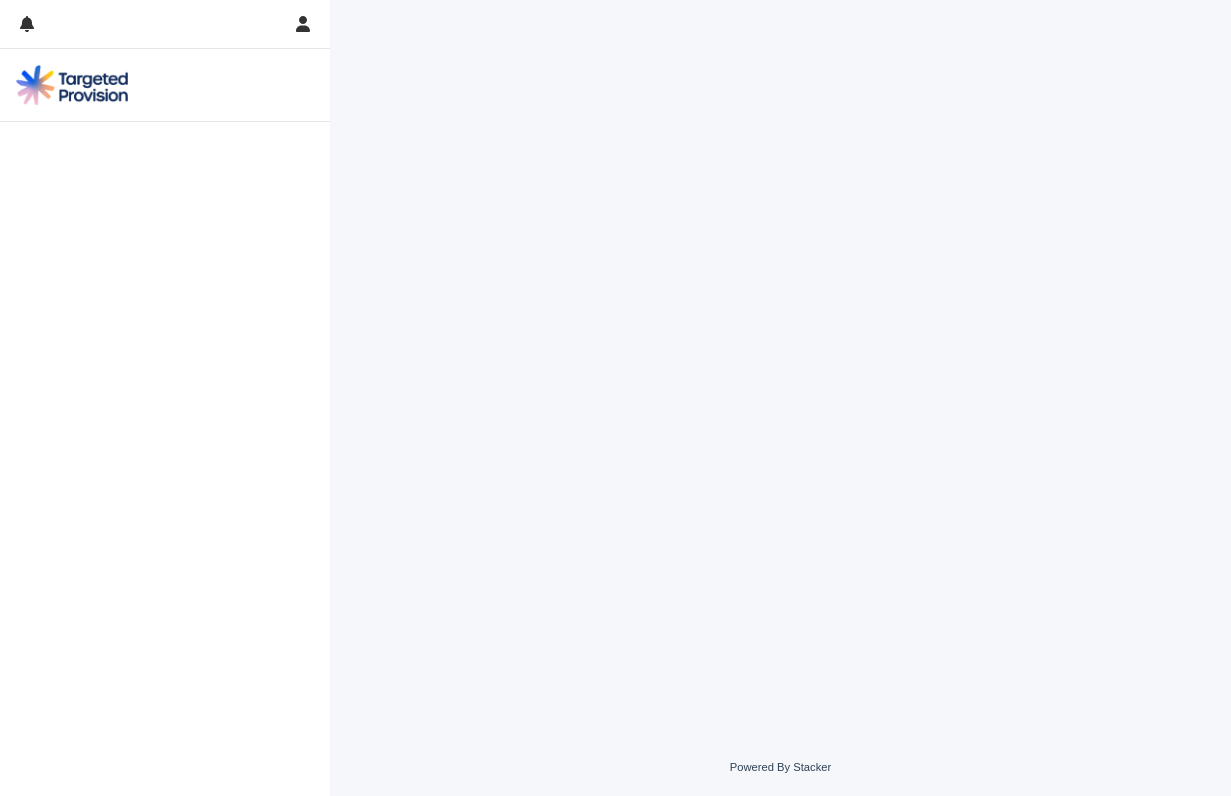 scroll, scrollTop: 0, scrollLeft: 0, axis: both 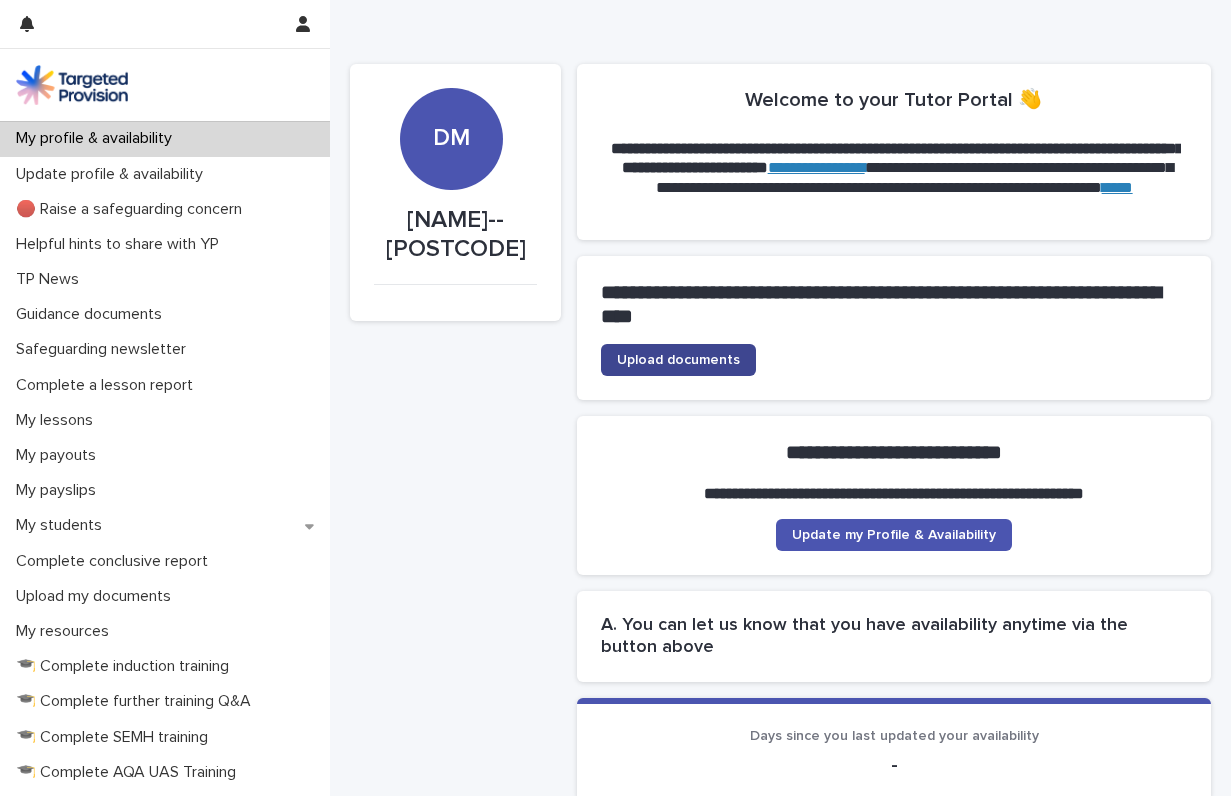 click on "Upload documents" at bounding box center [678, 360] 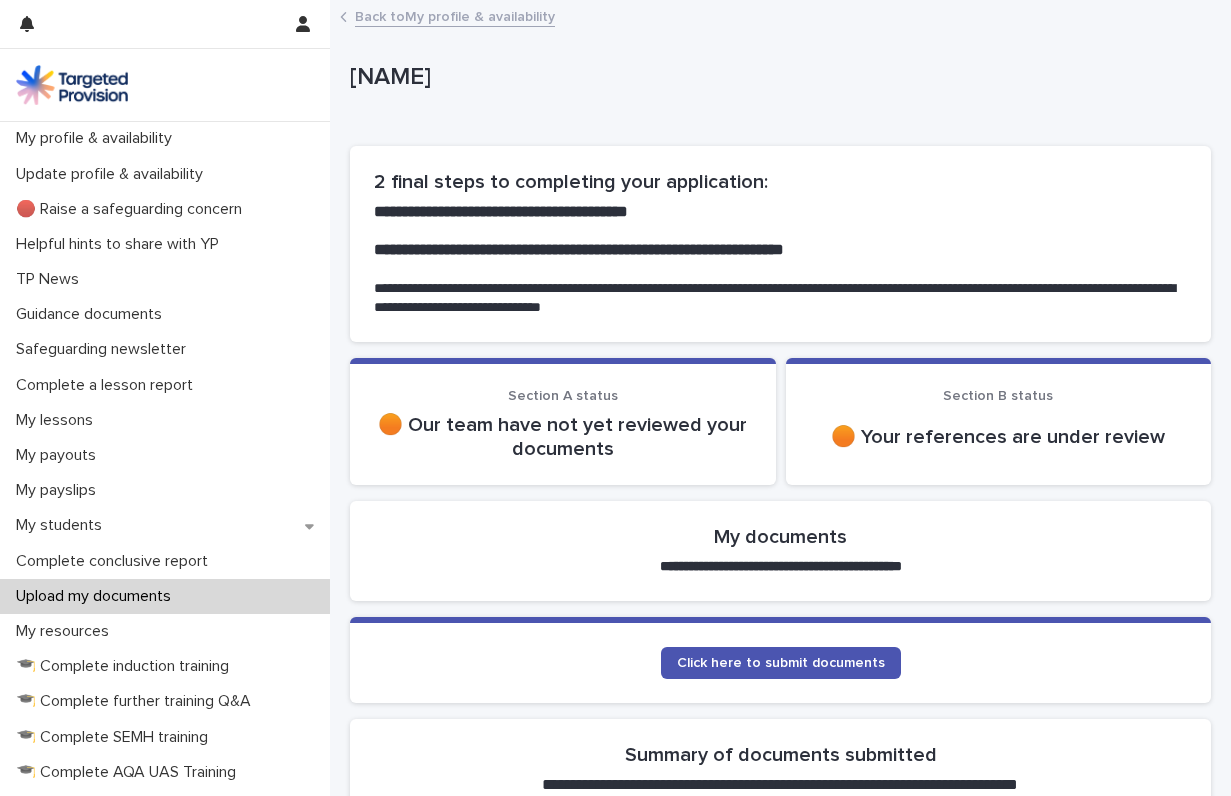 click on "**********" at bounding box center (780, 1382) 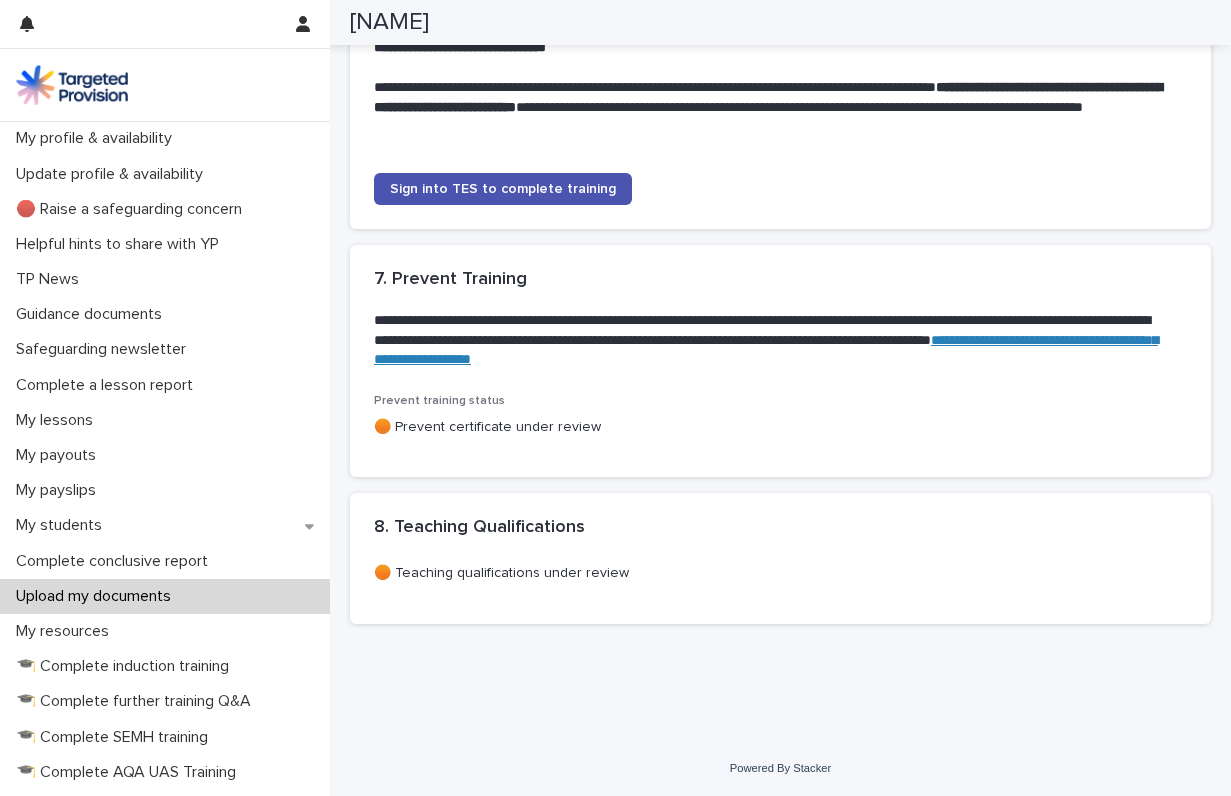 scroll, scrollTop: 0, scrollLeft: 0, axis: both 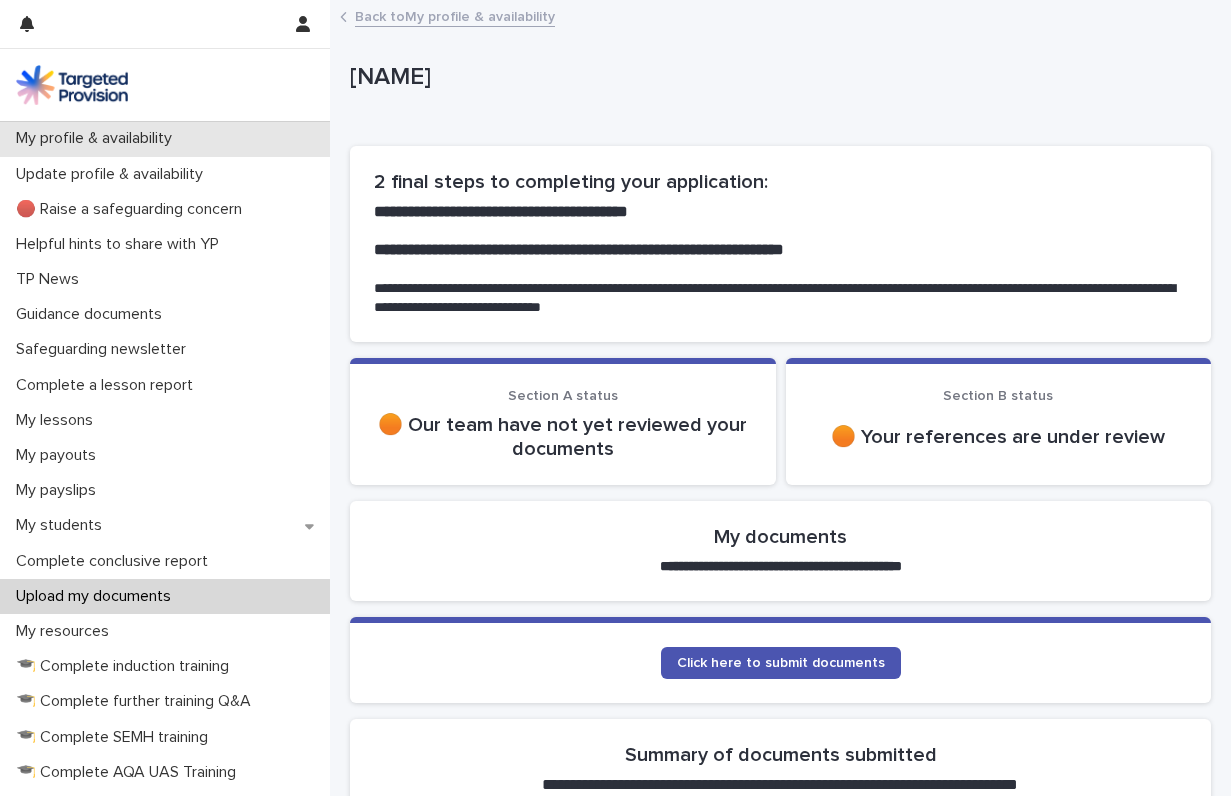 click on "My profile & availability" at bounding box center (98, 138) 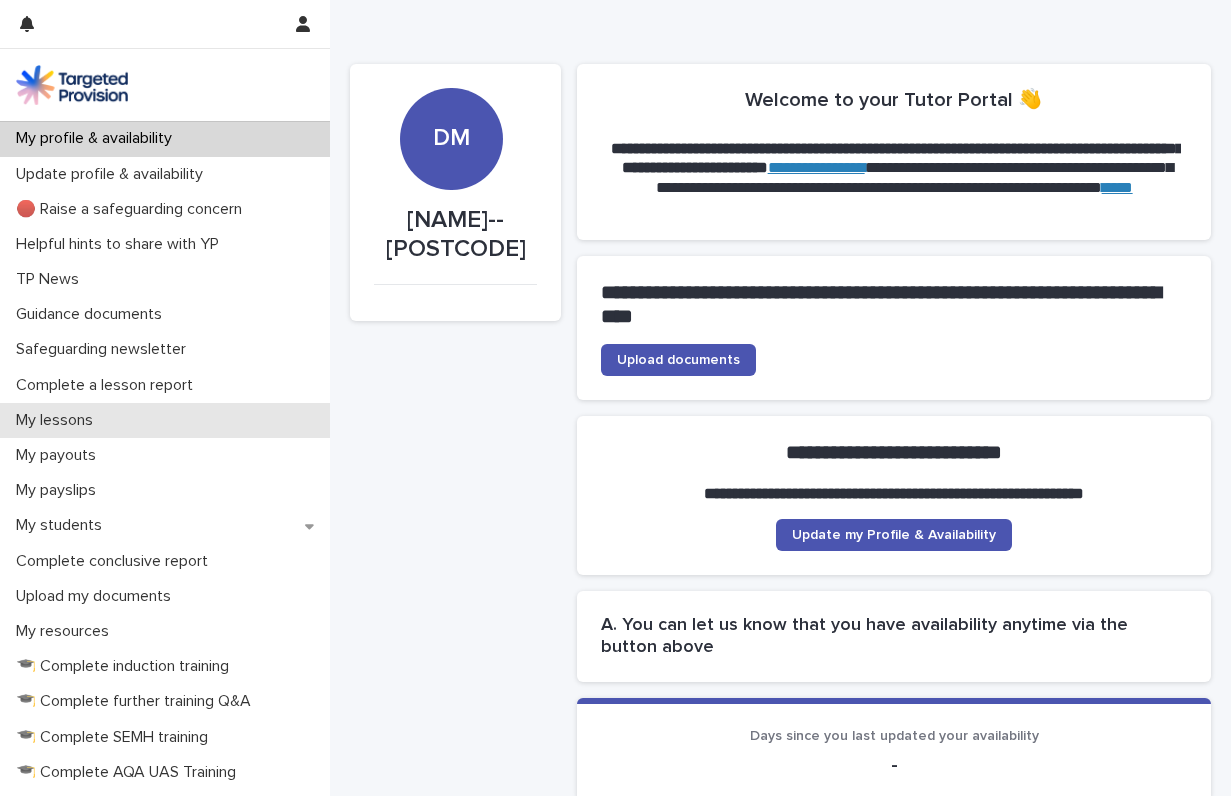 click on "My lessons" at bounding box center (58, 420) 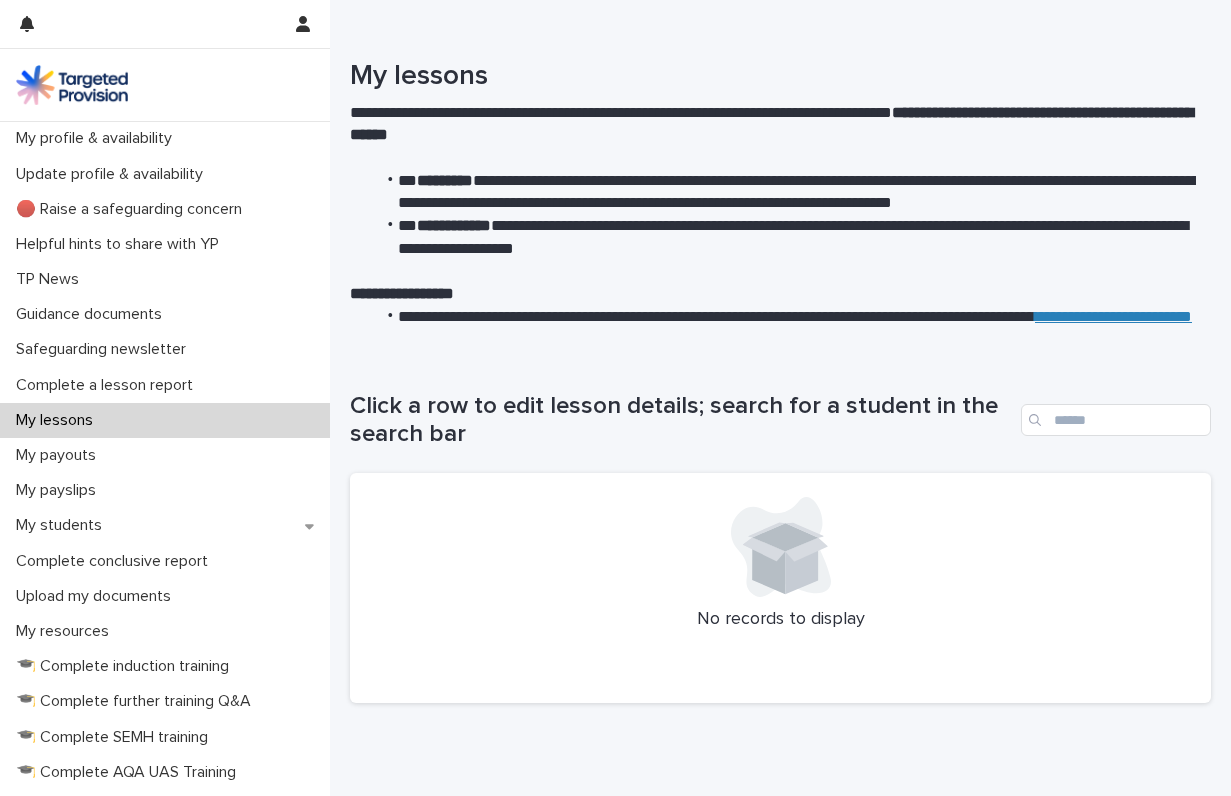 click on "**********" at bounding box center (785, 237) 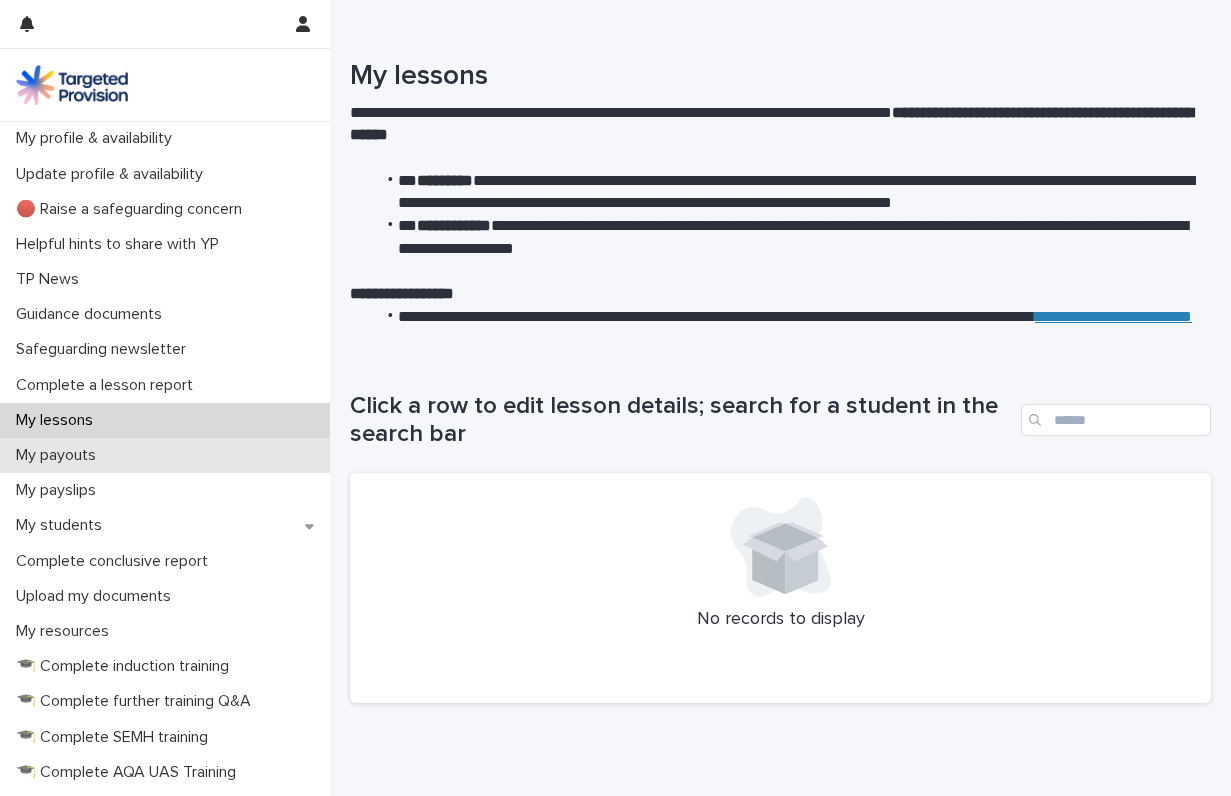 click on "My payouts" at bounding box center (60, 455) 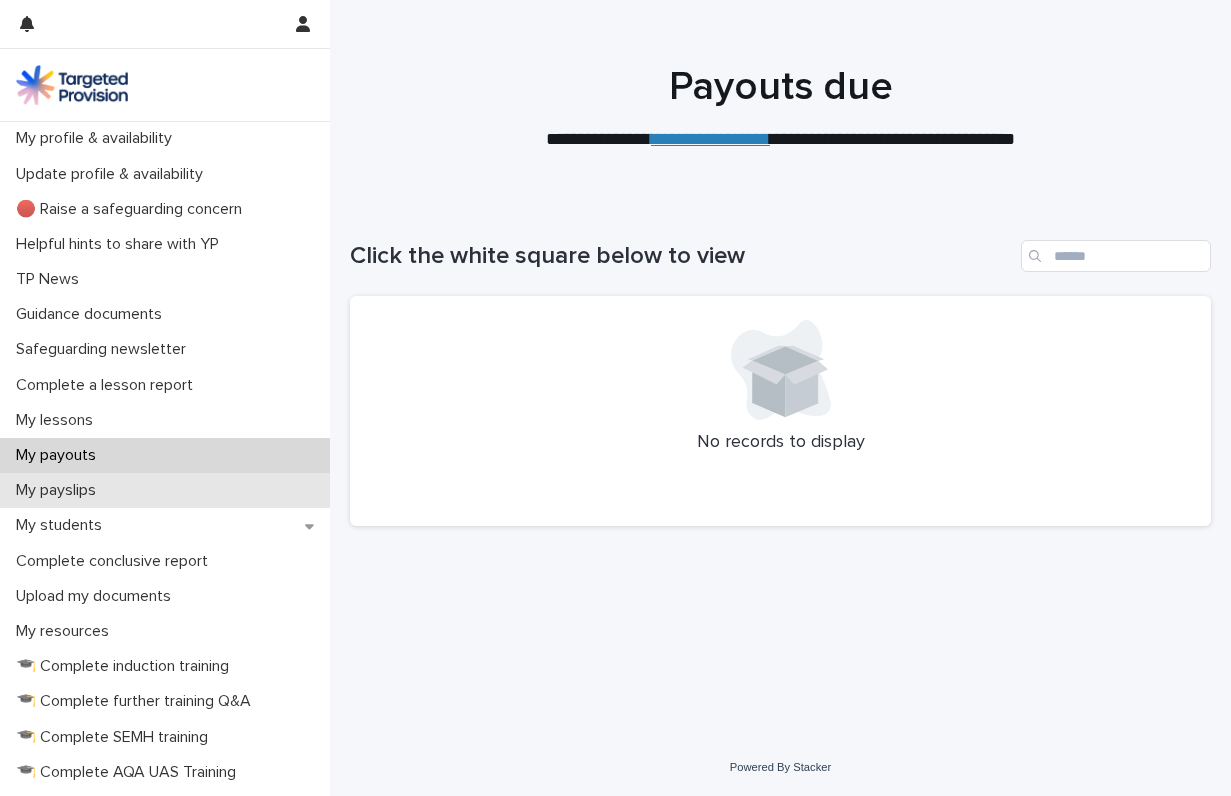 click on "My payslips" at bounding box center [60, 490] 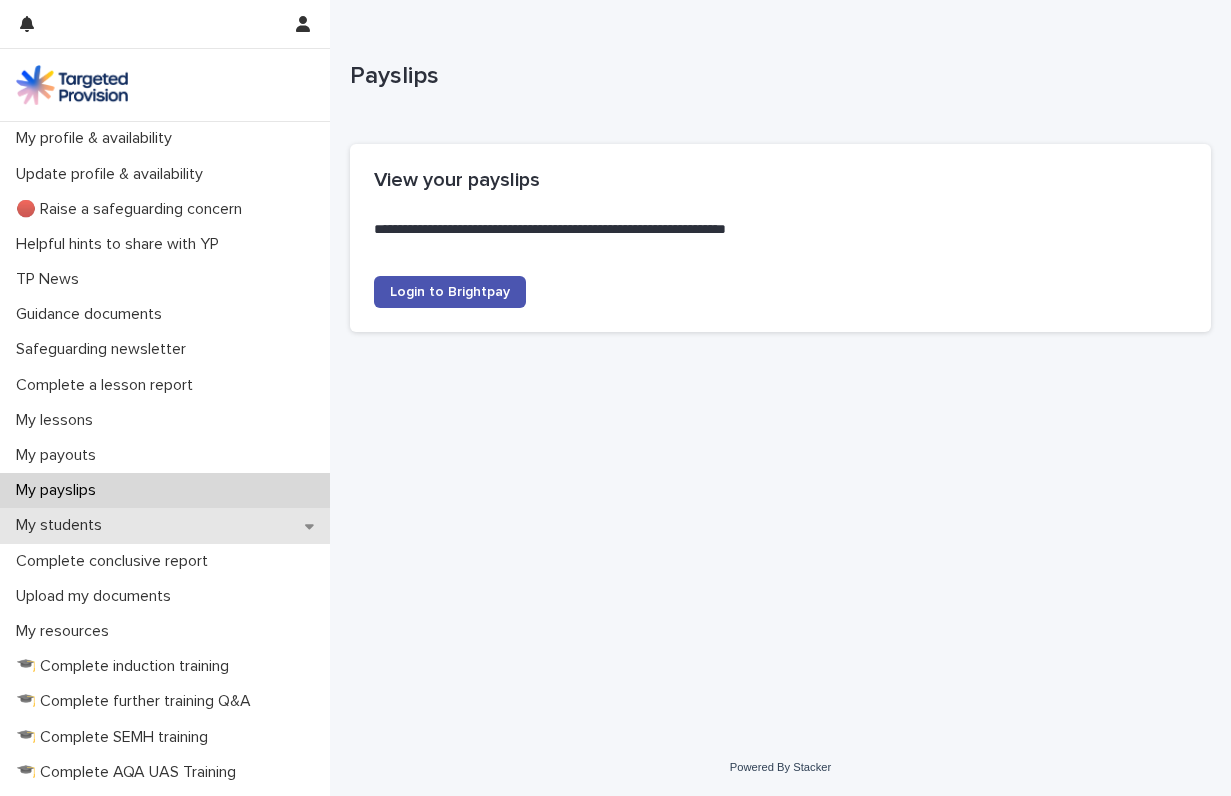 click on "My students" at bounding box center [63, 525] 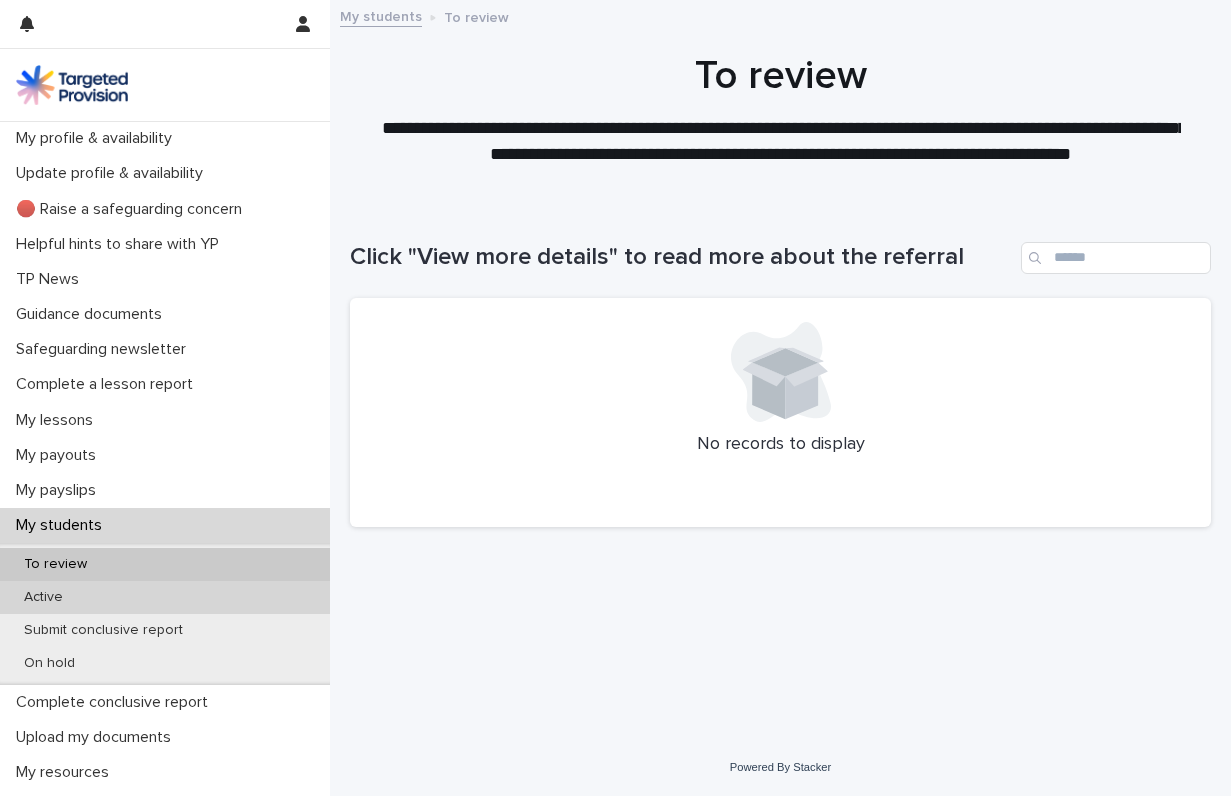 click on "Active" at bounding box center (165, 597) 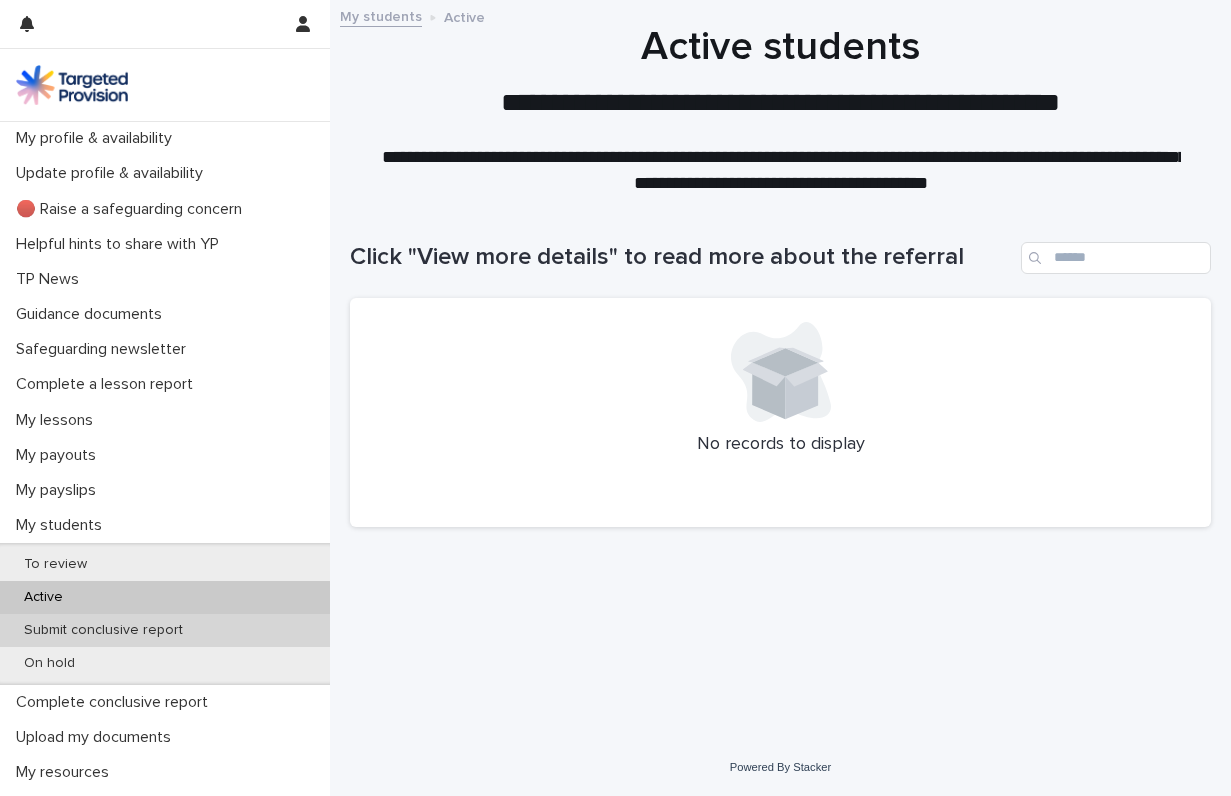 click on "Submit conclusive report" at bounding box center [103, 630] 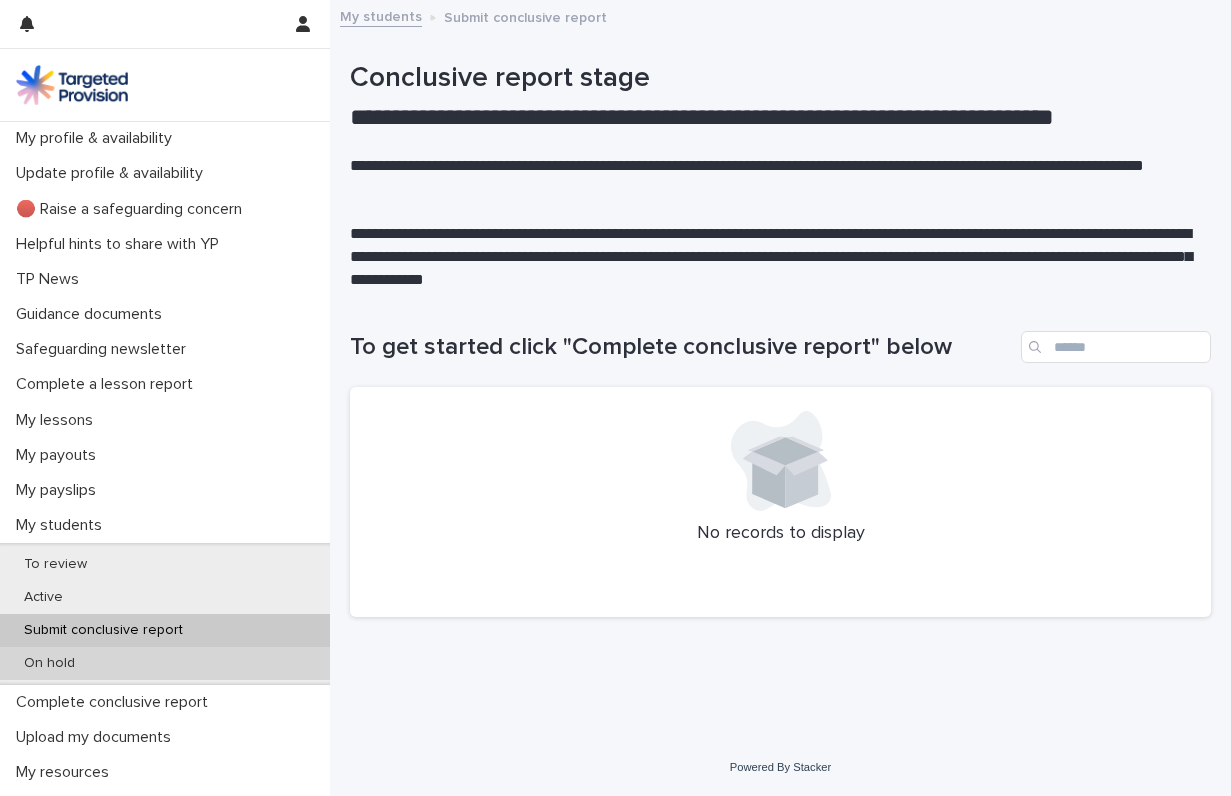 click on "On hold" at bounding box center (49, 663) 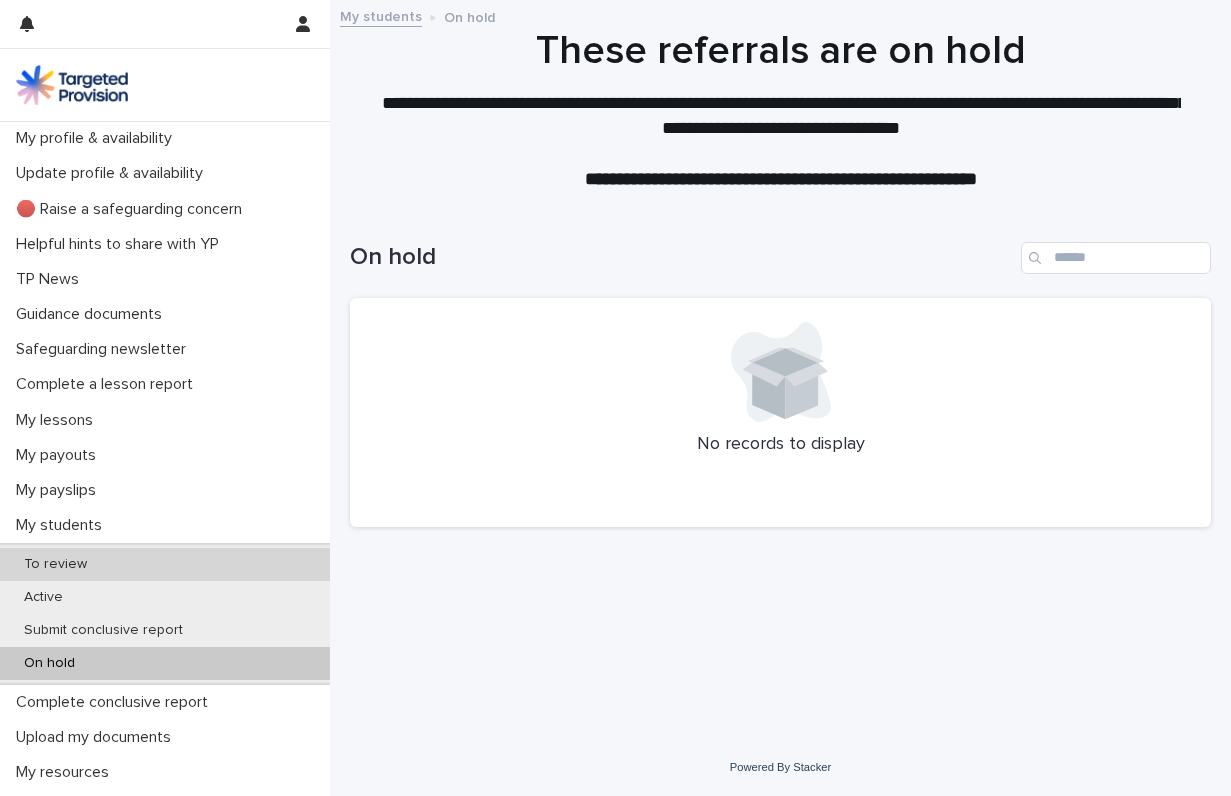 click on "To review" at bounding box center (55, 564) 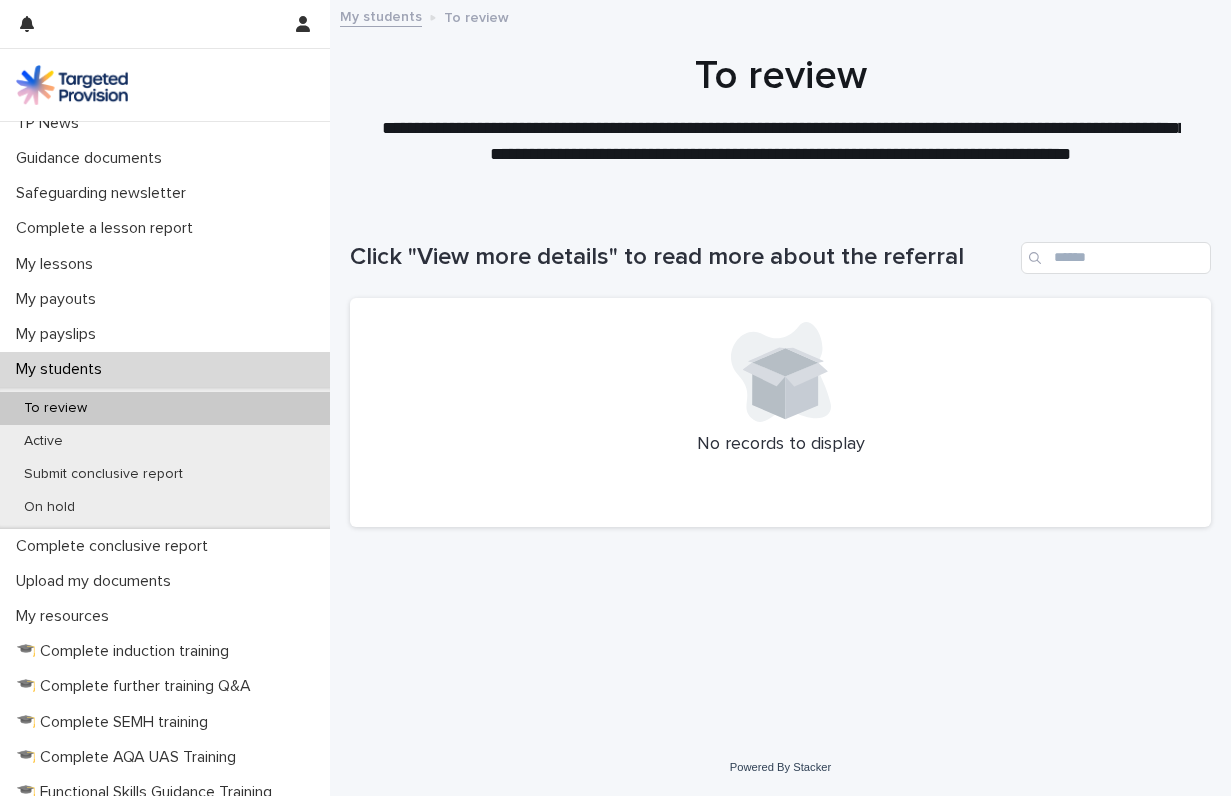 scroll, scrollTop: 157, scrollLeft: 0, axis: vertical 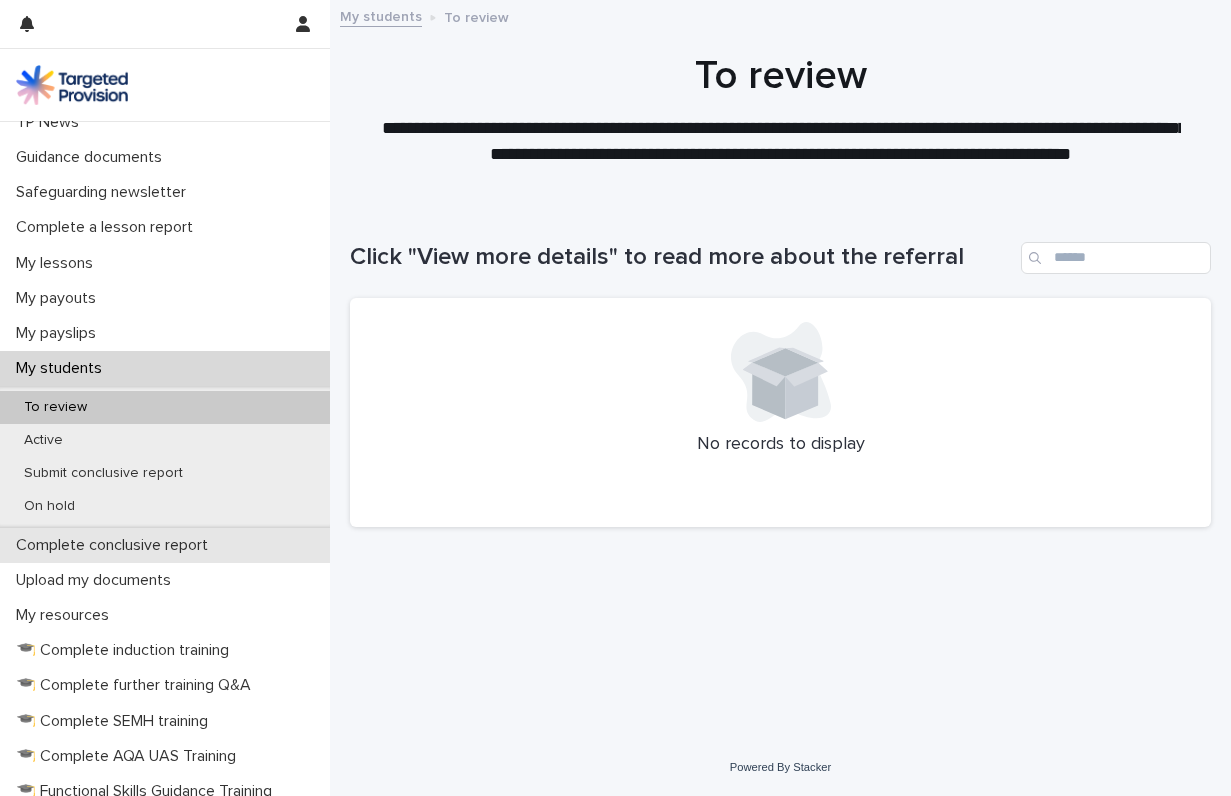 click on "Complete conclusive report" at bounding box center (165, 545) 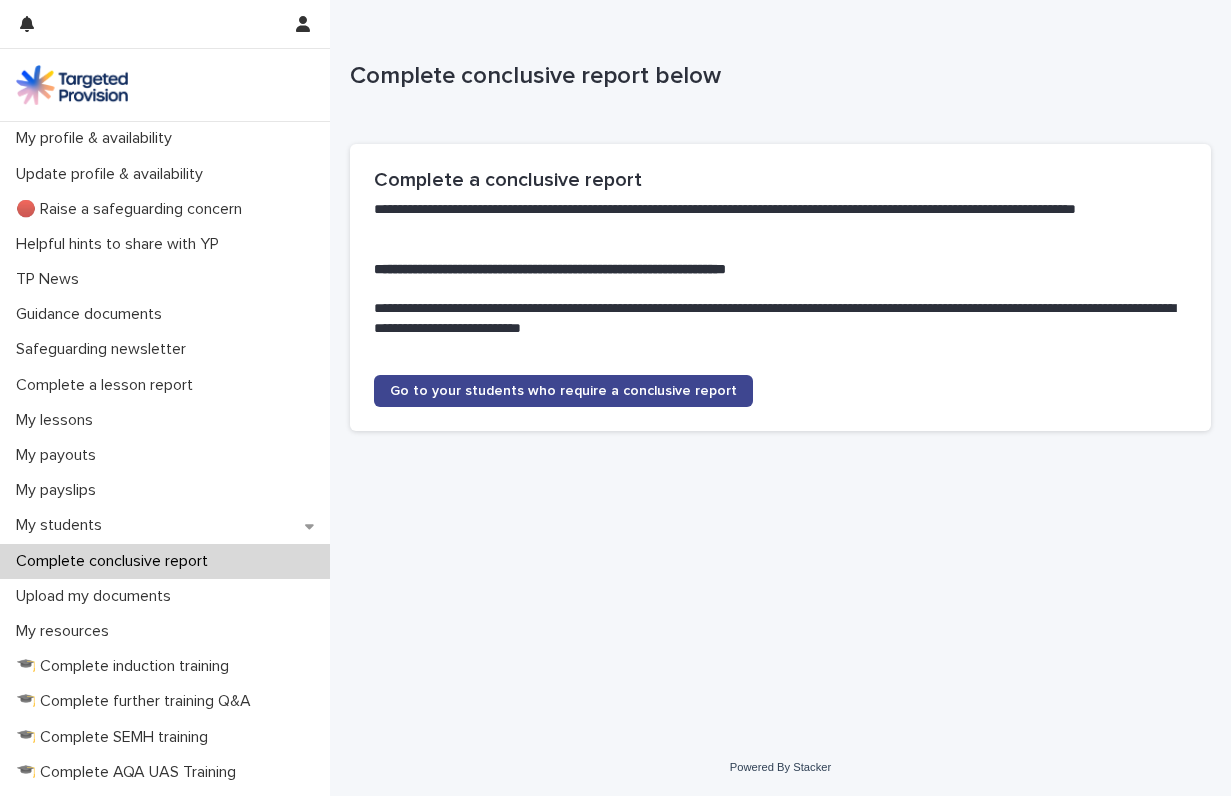 click on "Go to your students who require a conclusive report" at bounding box center (563, 391) 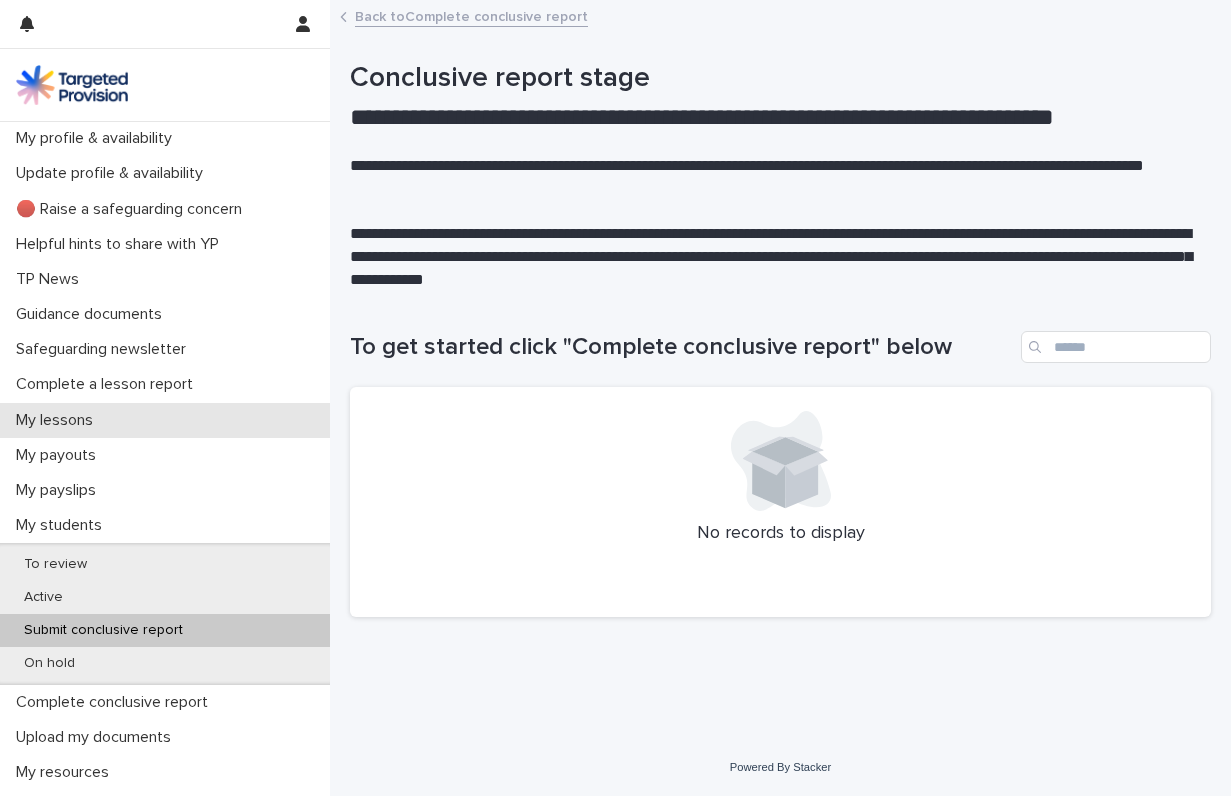 click on "My lessons" at bounding box center [58, 420] 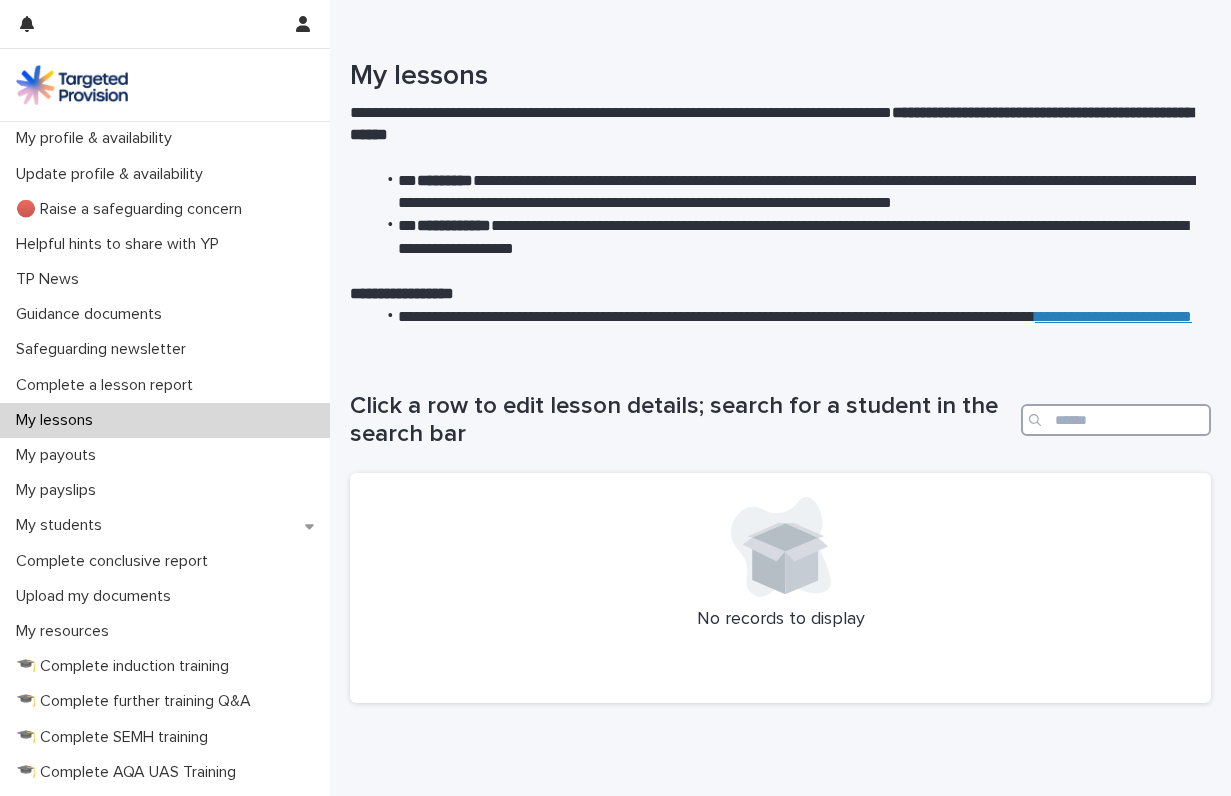 click at bounding box center (1116, 420) 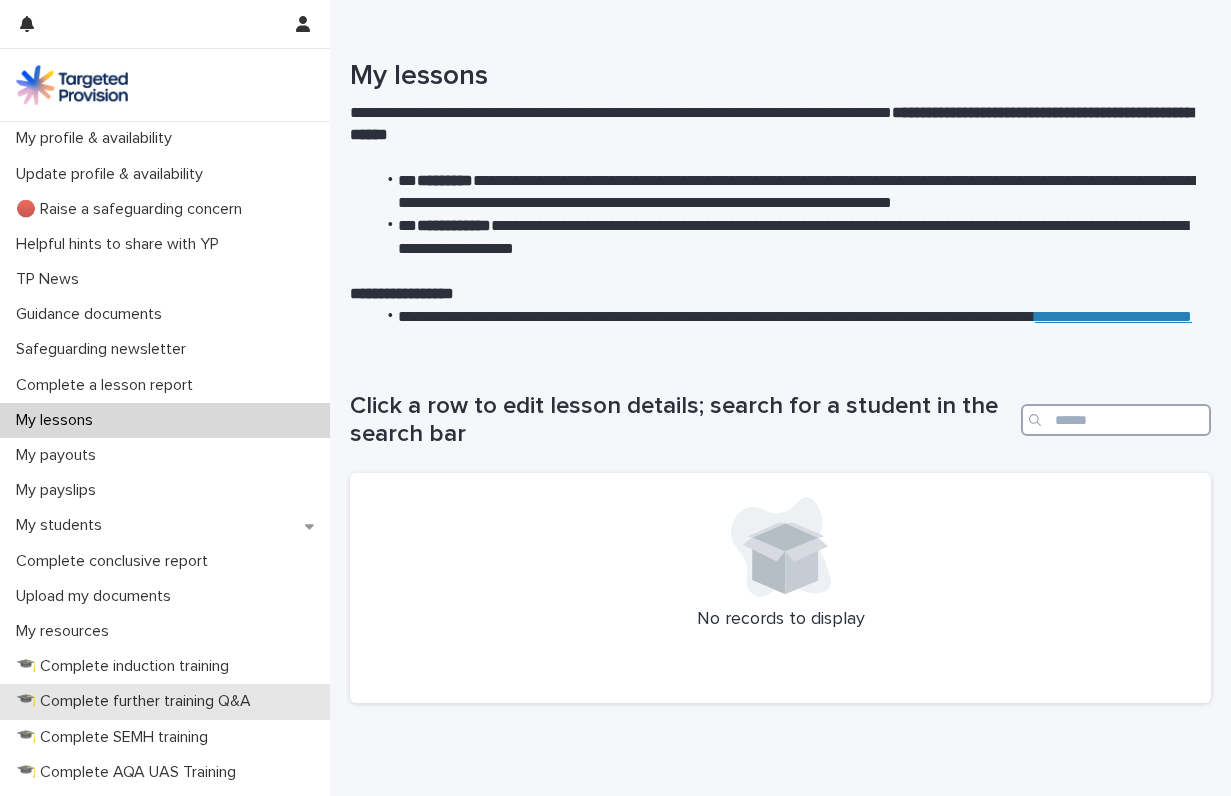 scroll, scrollTop: 346, scrollLeft: 0, axis: vertical 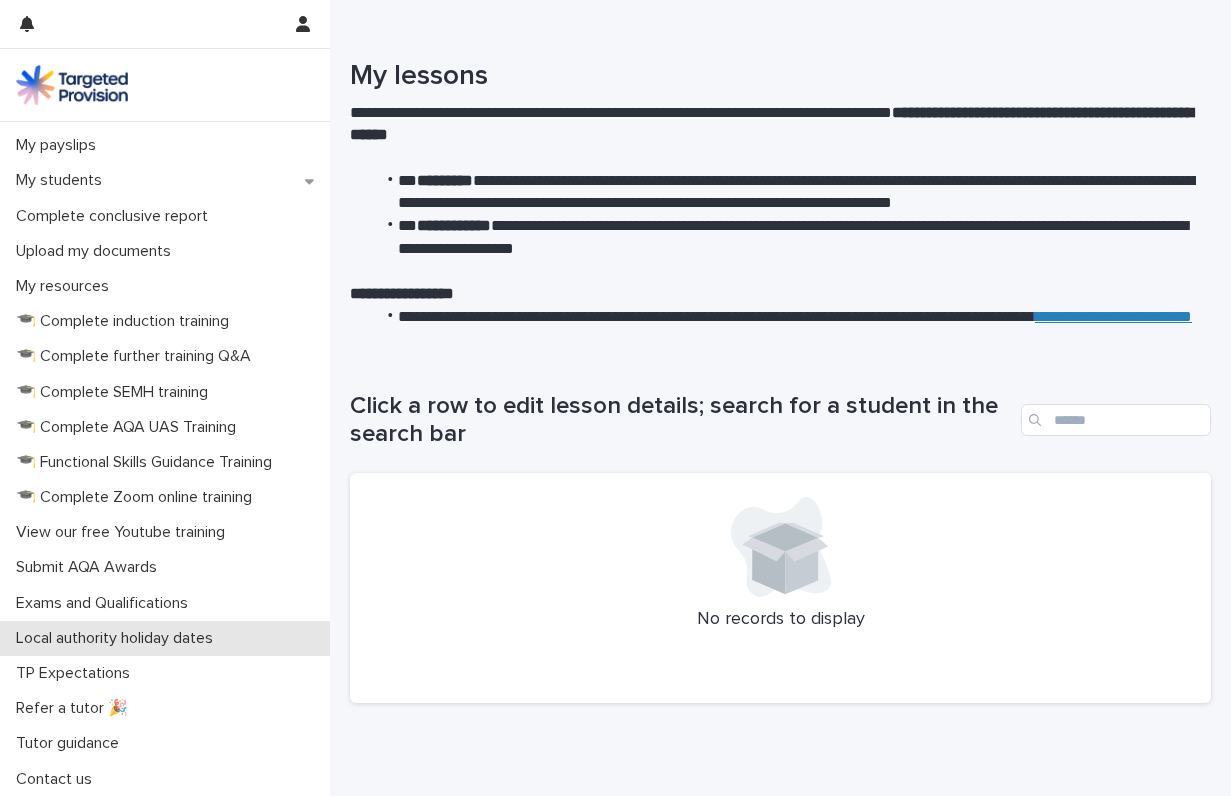 click on "Local authority holiday dates" at bounding box center (118, 638) 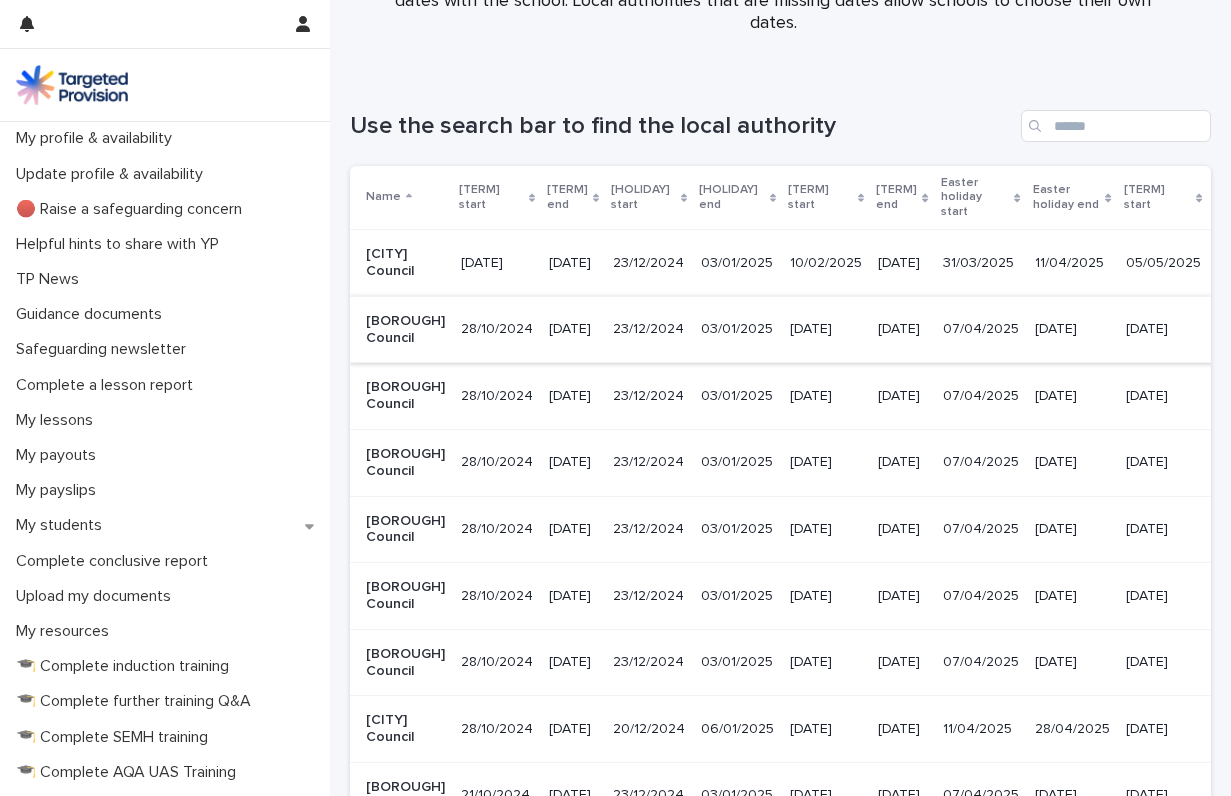 scroll, scrollTop: 0, scrollLeft: 0, axis: both 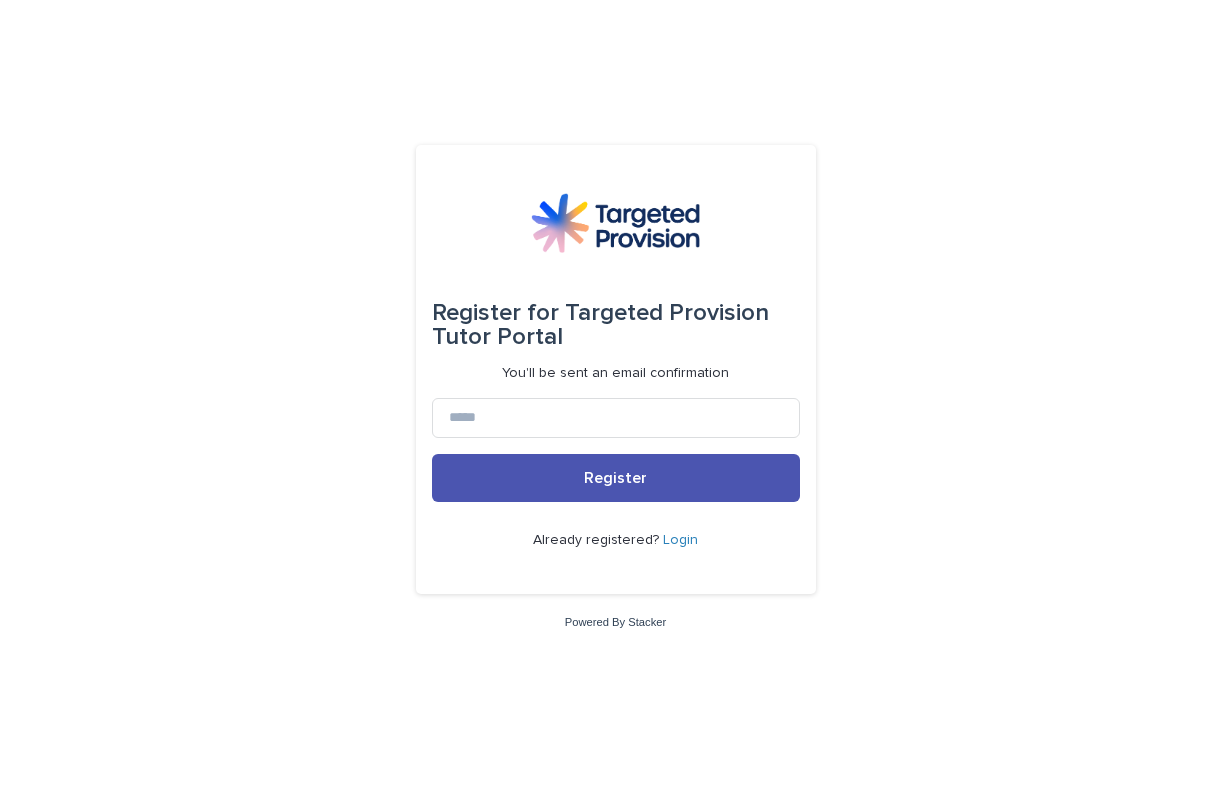 click on "Login" at bounding box center (680, 540) 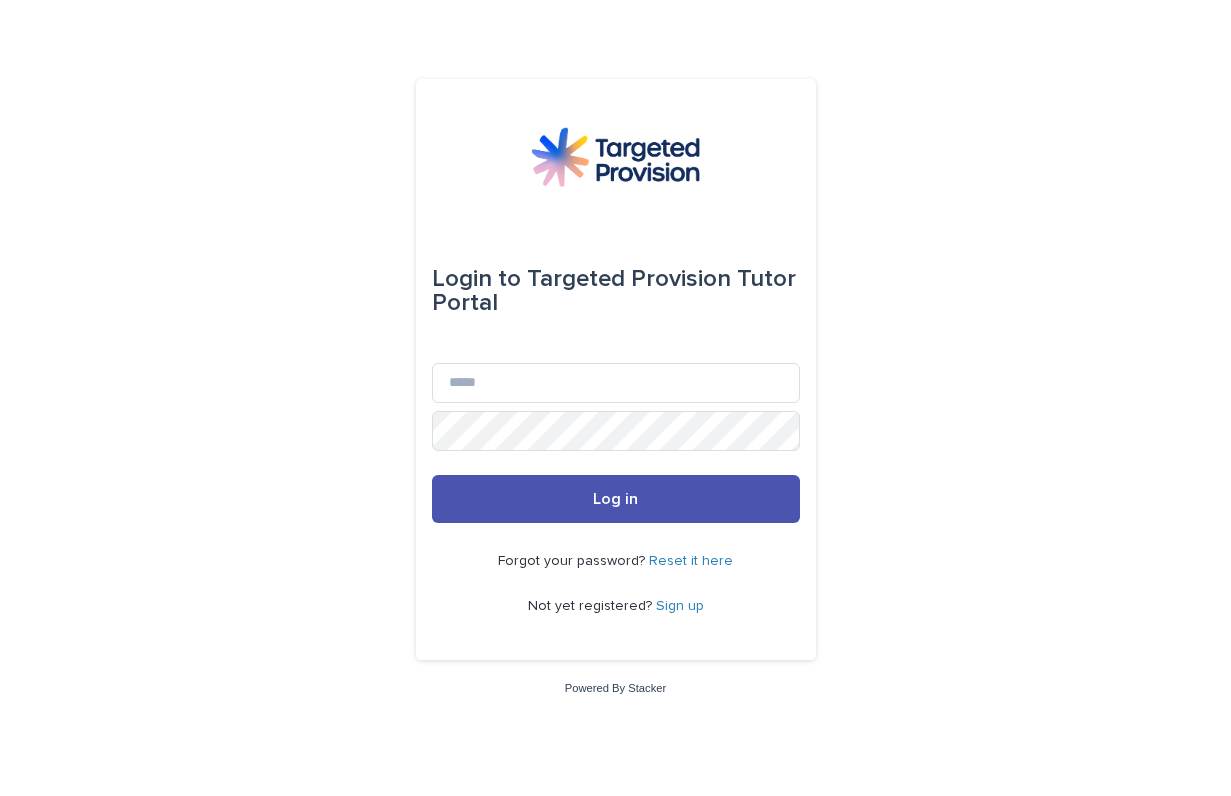 click on "Login to   Targeted Provision Tutor Portal Email Password Log in Forgot your password?   Reset it here Not yet registered?   Sign up Powered By Stacker" at bounding box center [615, 398] 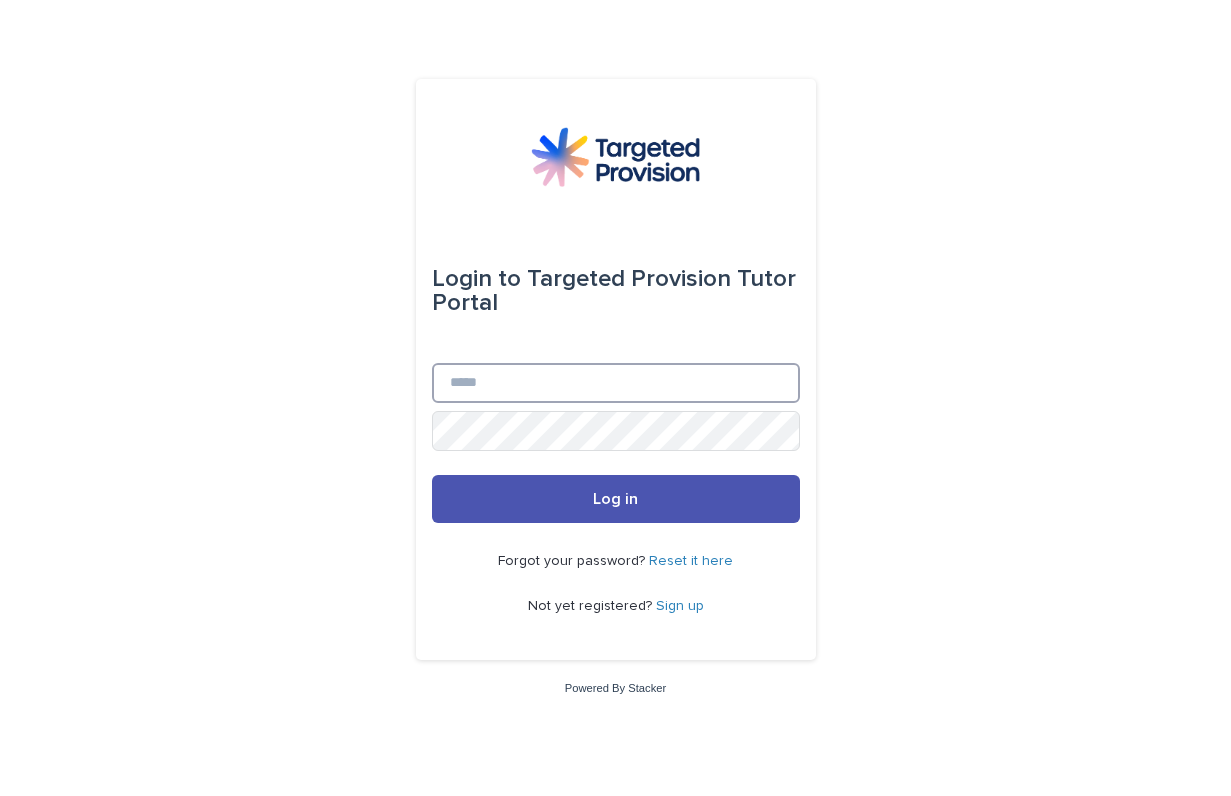 click on "Email" at bounding box center (616, 383) 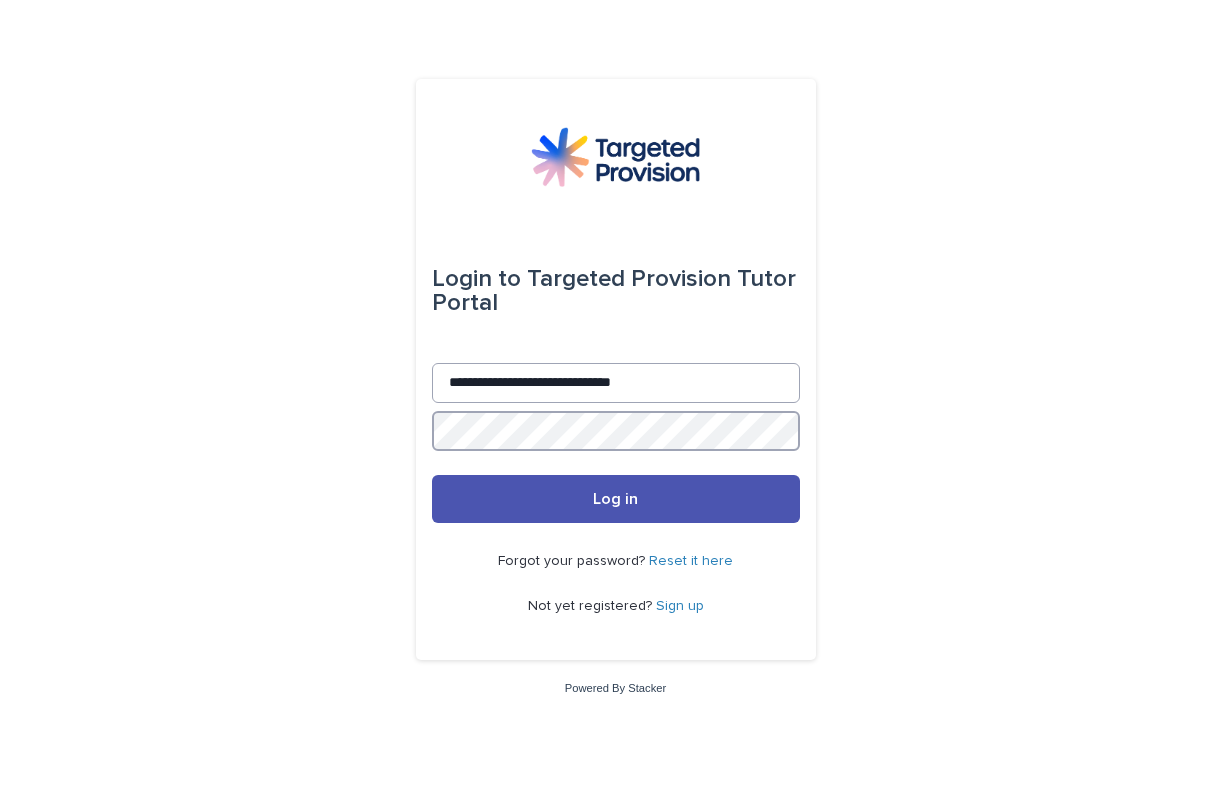click on "Log in" at bounding box center (616, 499) 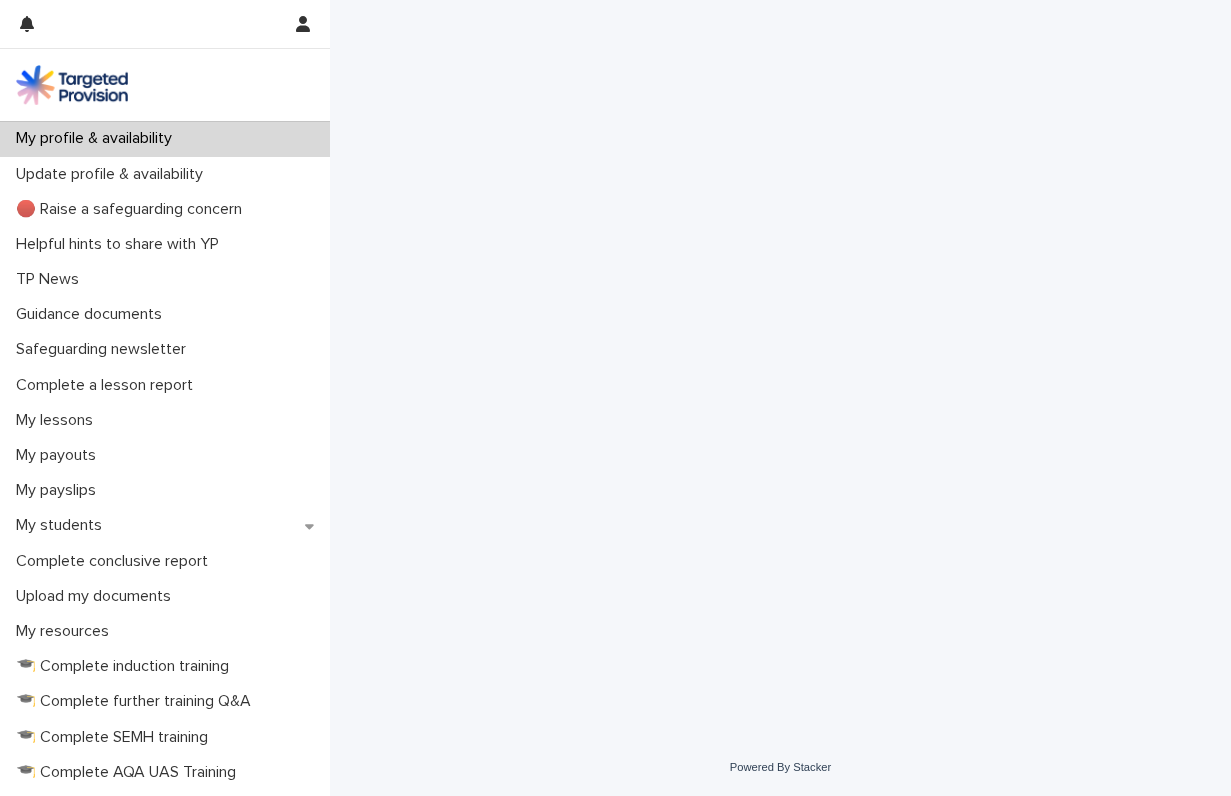 scroll, scrollTop: 0, scrollLeft: 0, axis: both 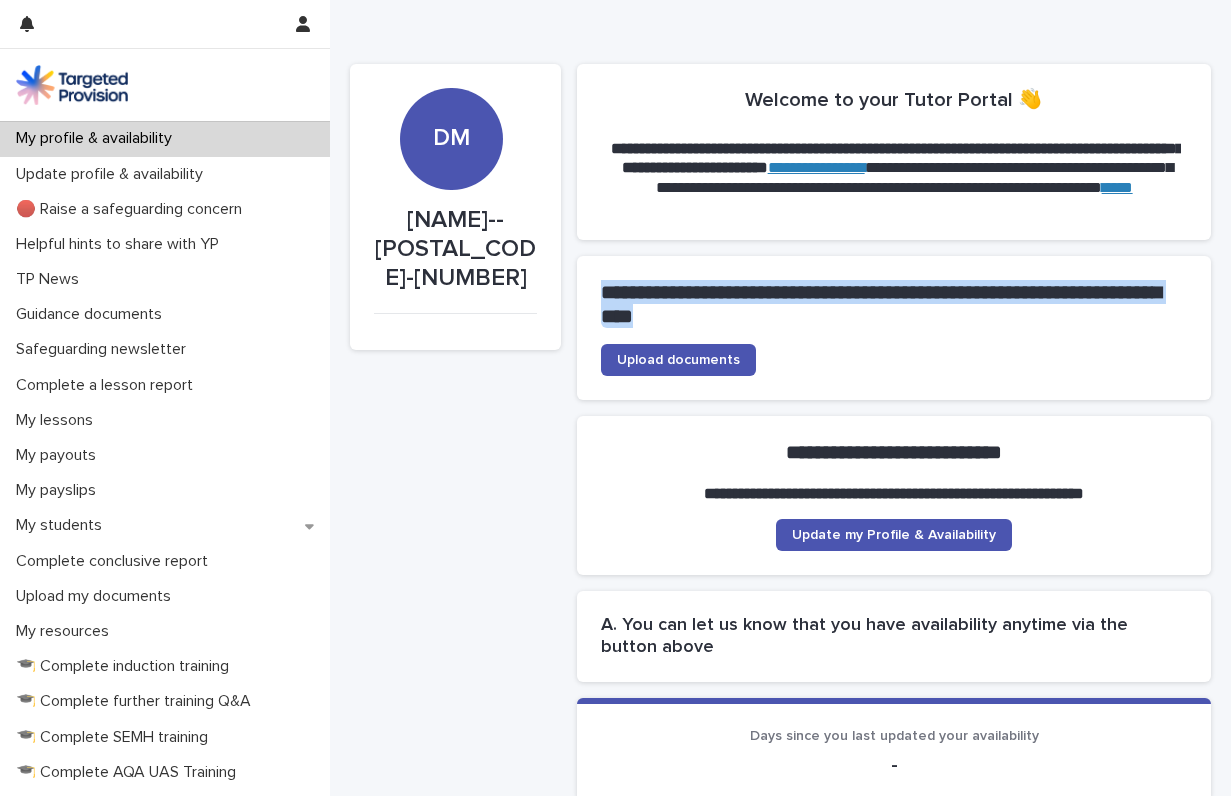 drag, startPoint x: 605, startPoint y: 288, endPoint x: 829, endPoint y: 306, distance: 224.72205 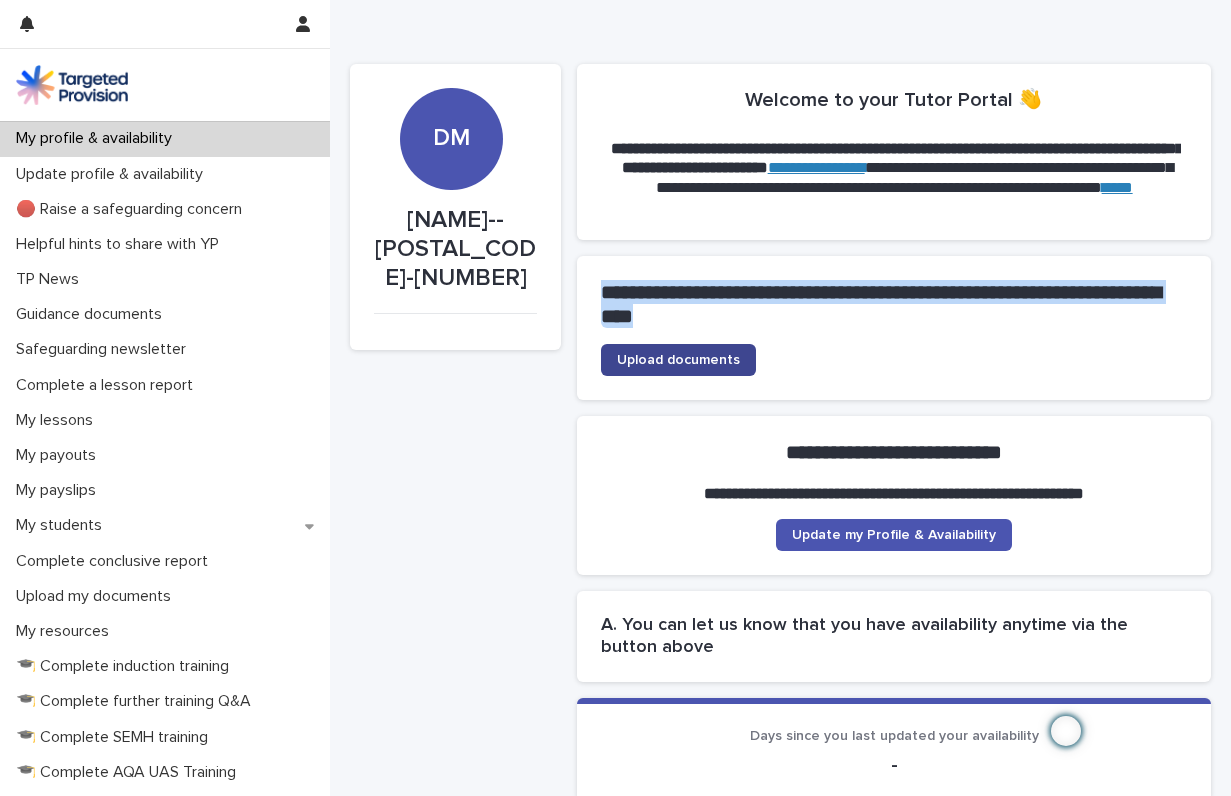 click on "Upload documents" 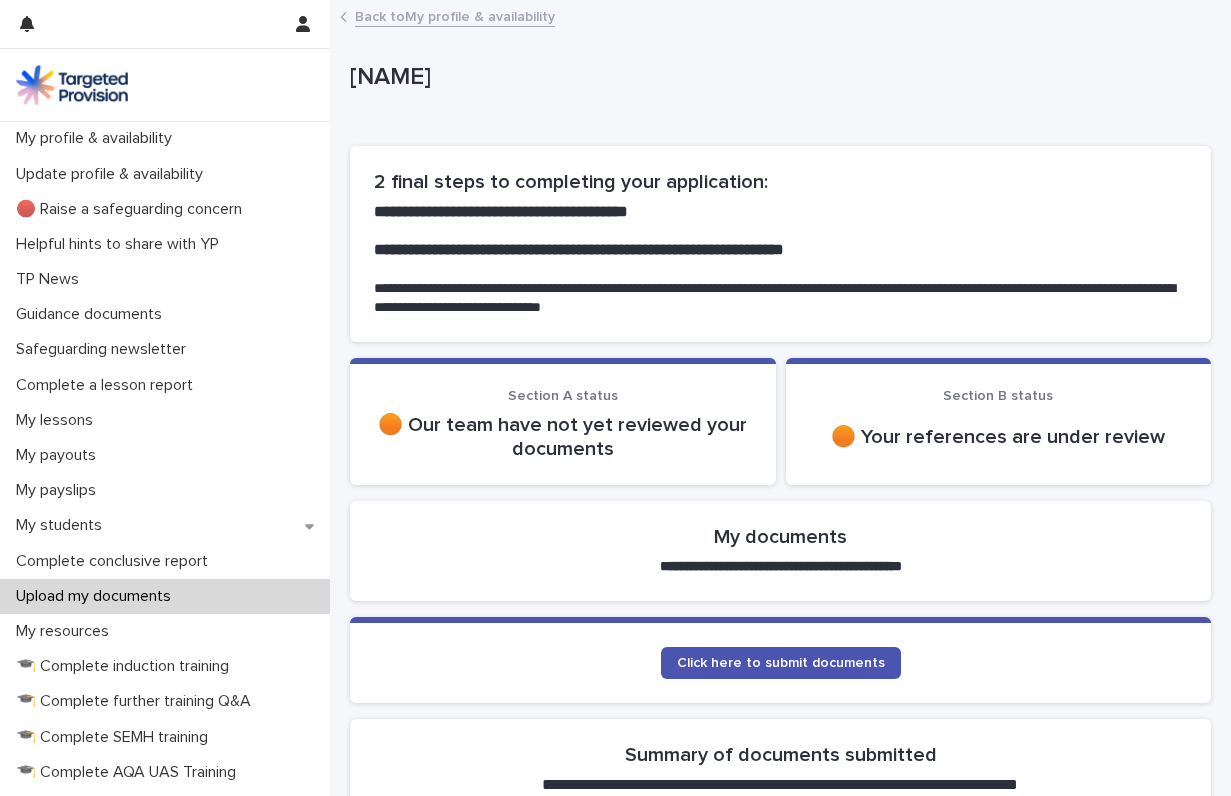 scroll, scrollTop: 3, scrollLeft: 0, axis: vertical 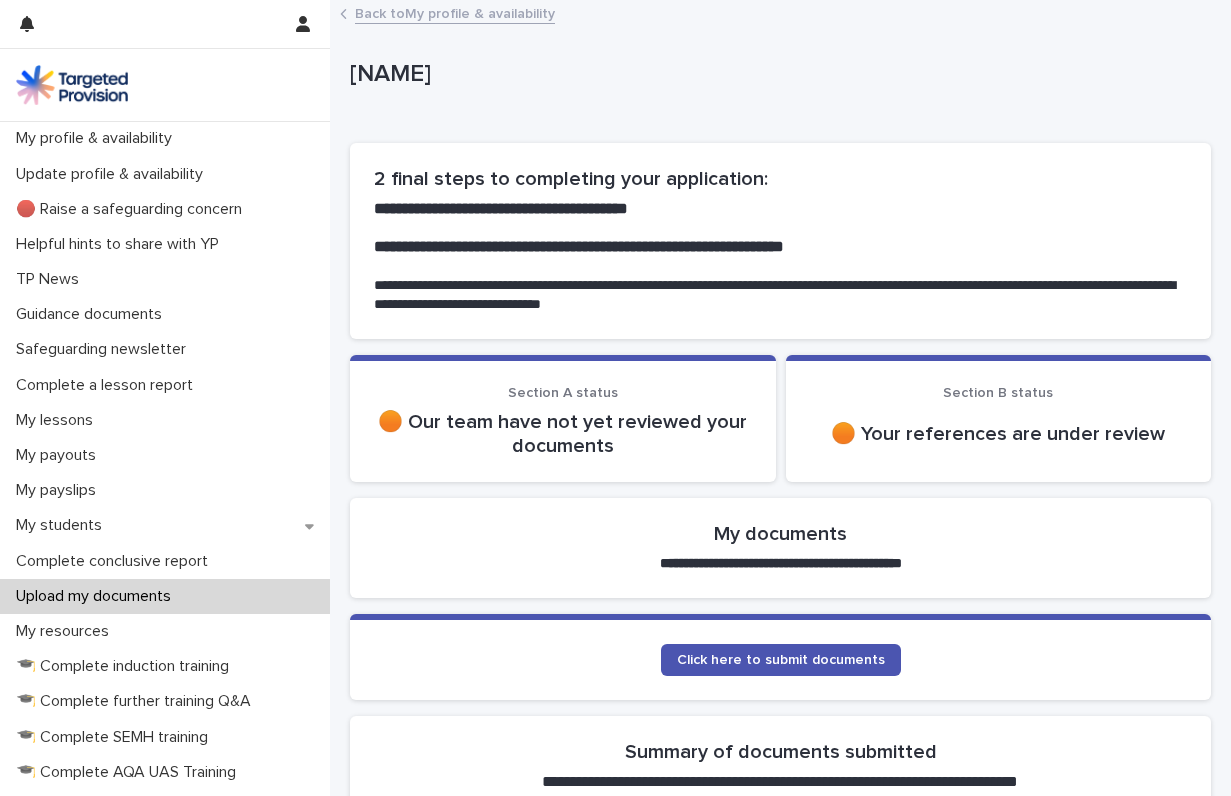 click on "Section B status 🟠 Your references are under review" at bounding box center (999, 421) 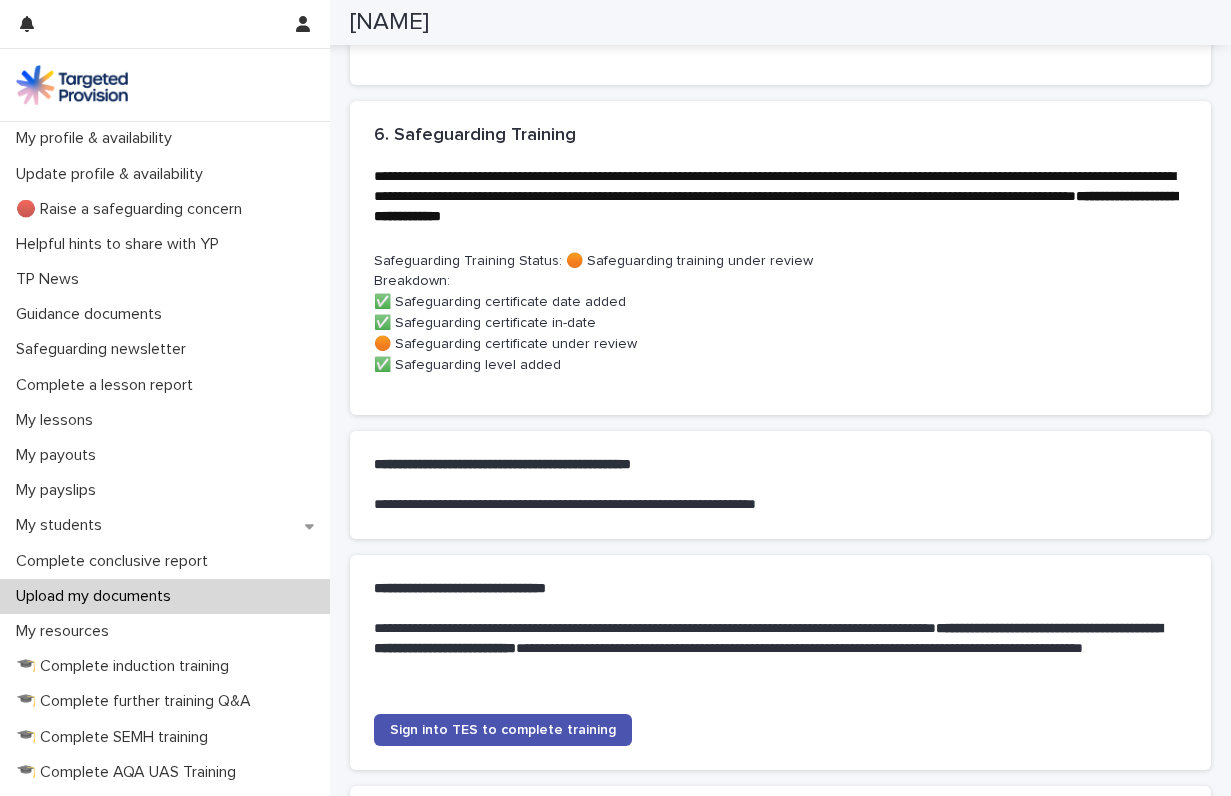 scroll, scrollTop: 1514, scrollLeft: 0, axis: vertical 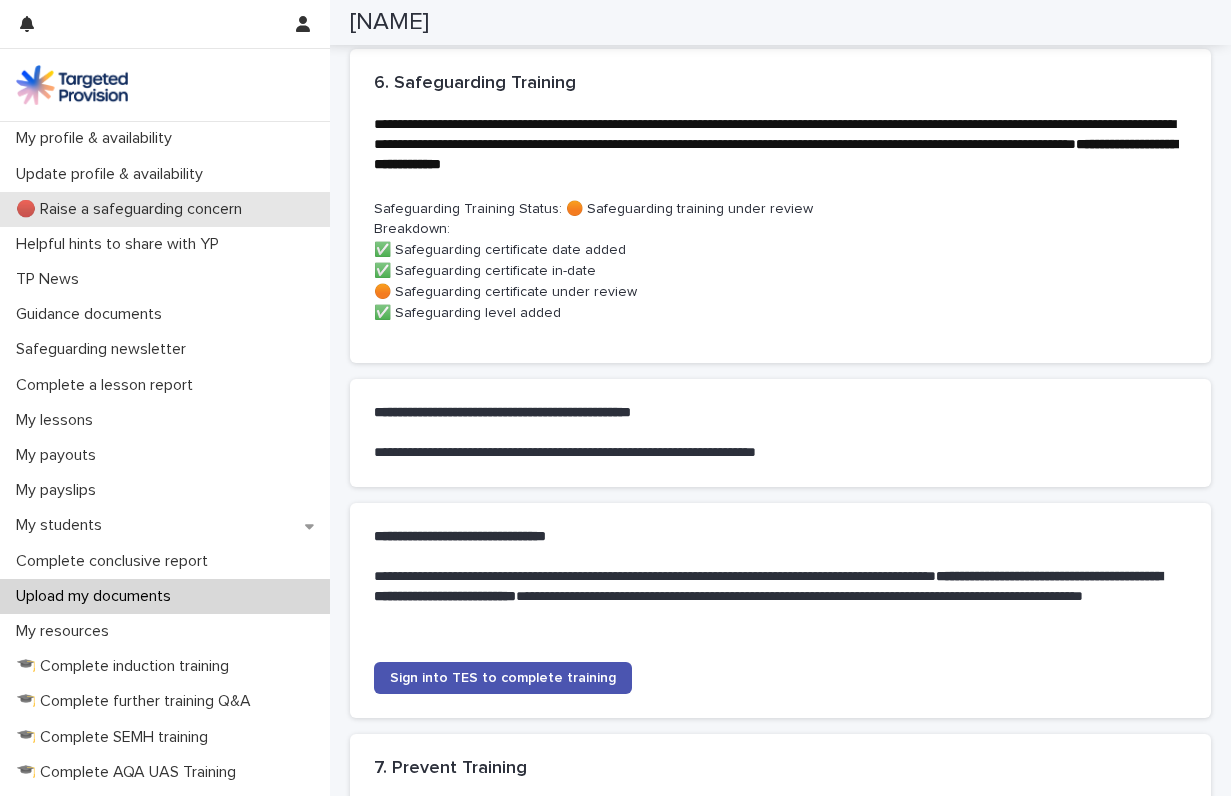 click on "🔴 Raise a safeguarding concern" at bounding box center [133, 209] 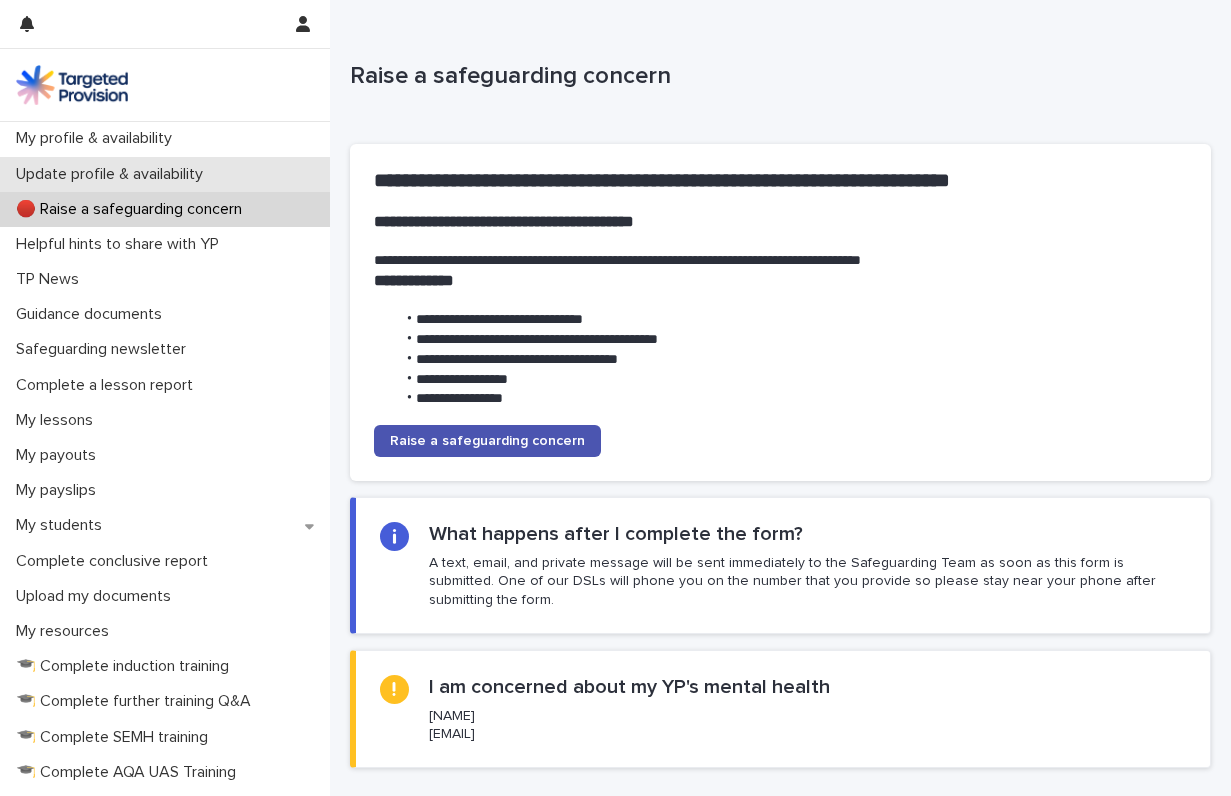 click on "Update profile & availability" at bounding box center (165, 174) 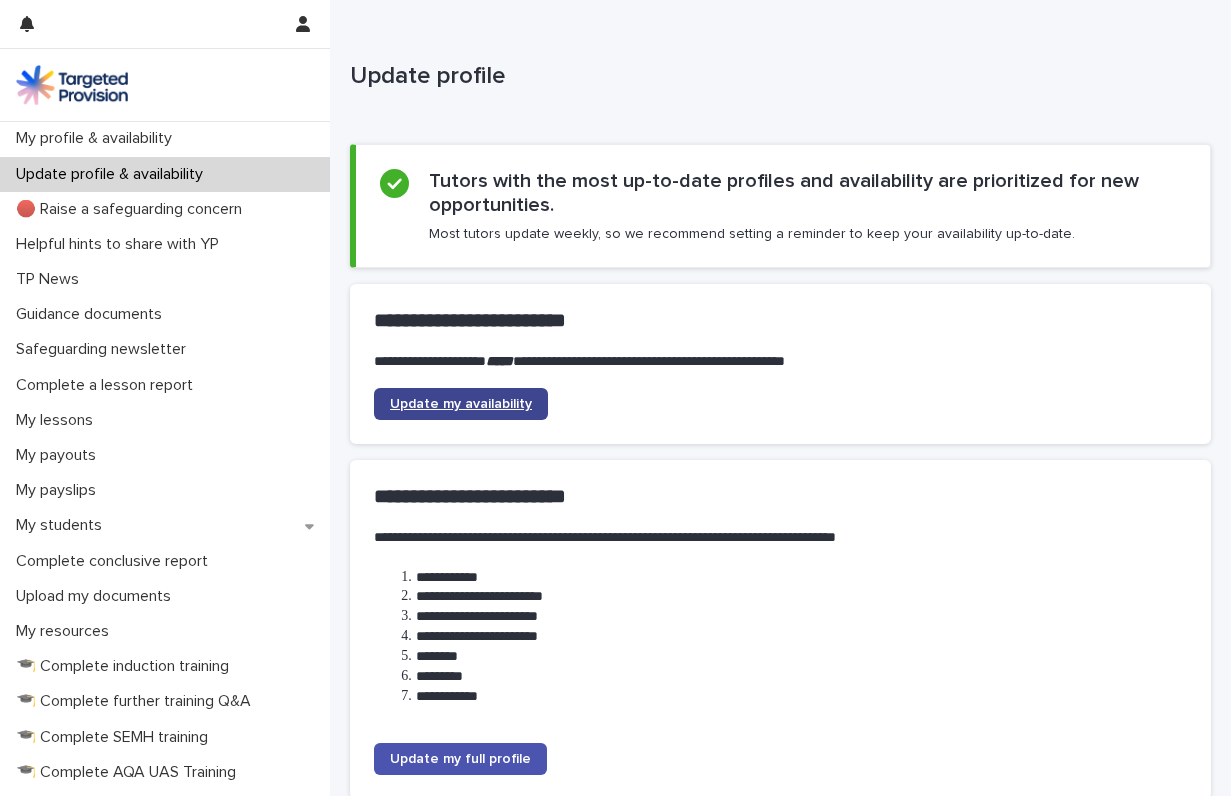 click on "Update my availability" 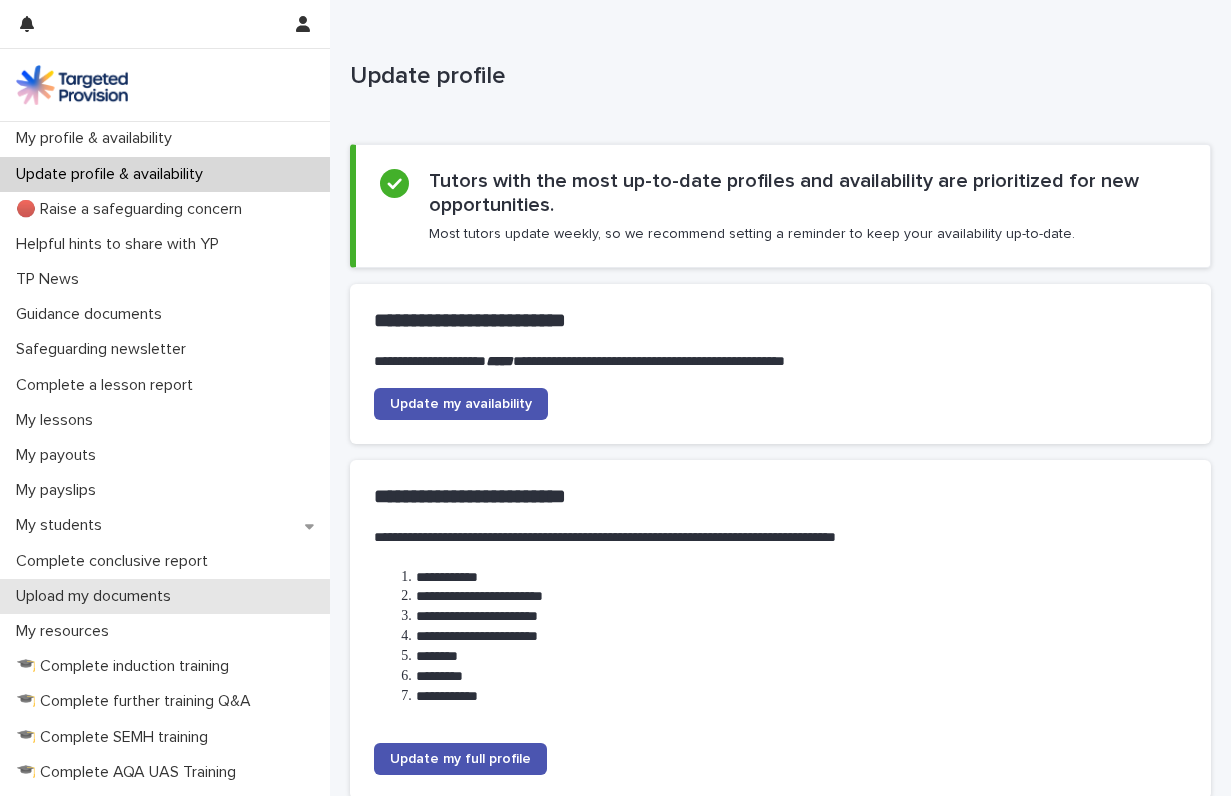 scroll, scrollTop: 346, scrollLeft: 0, axis: vertical 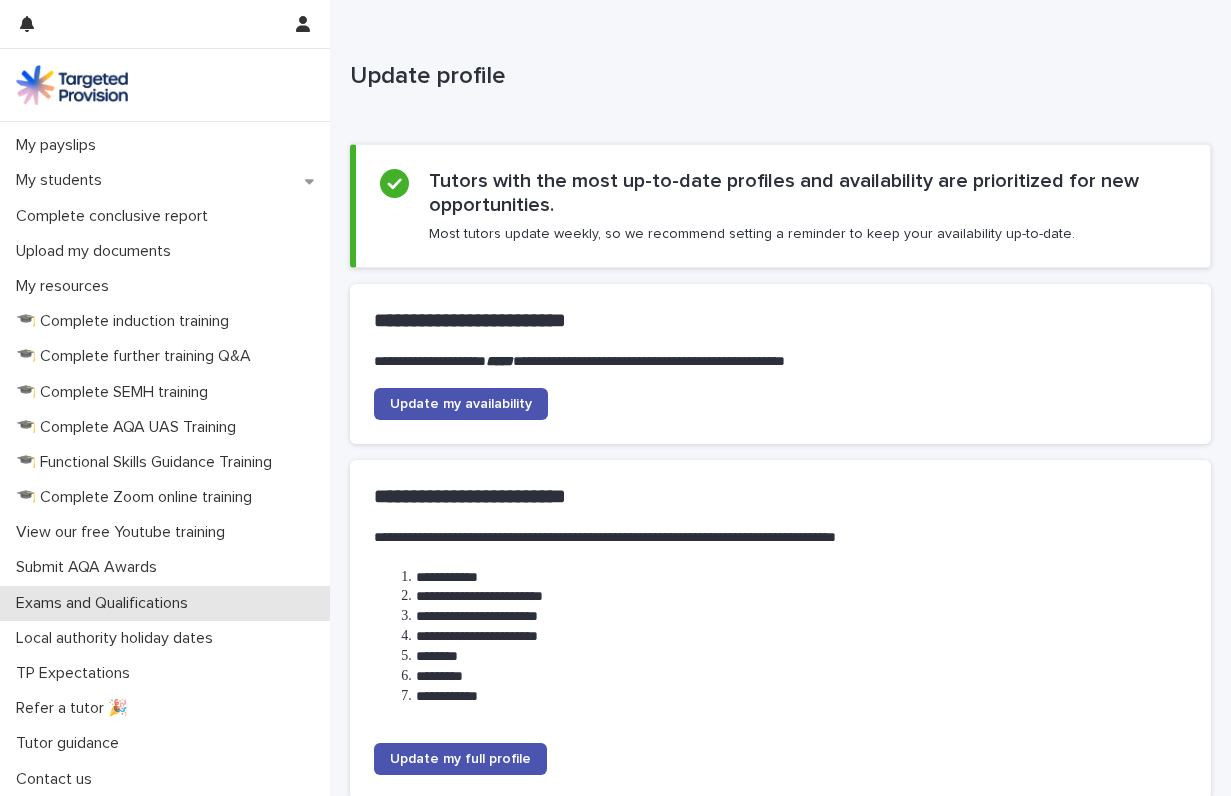click on "Exams and Qualifications" at bounding box center (106, 603) 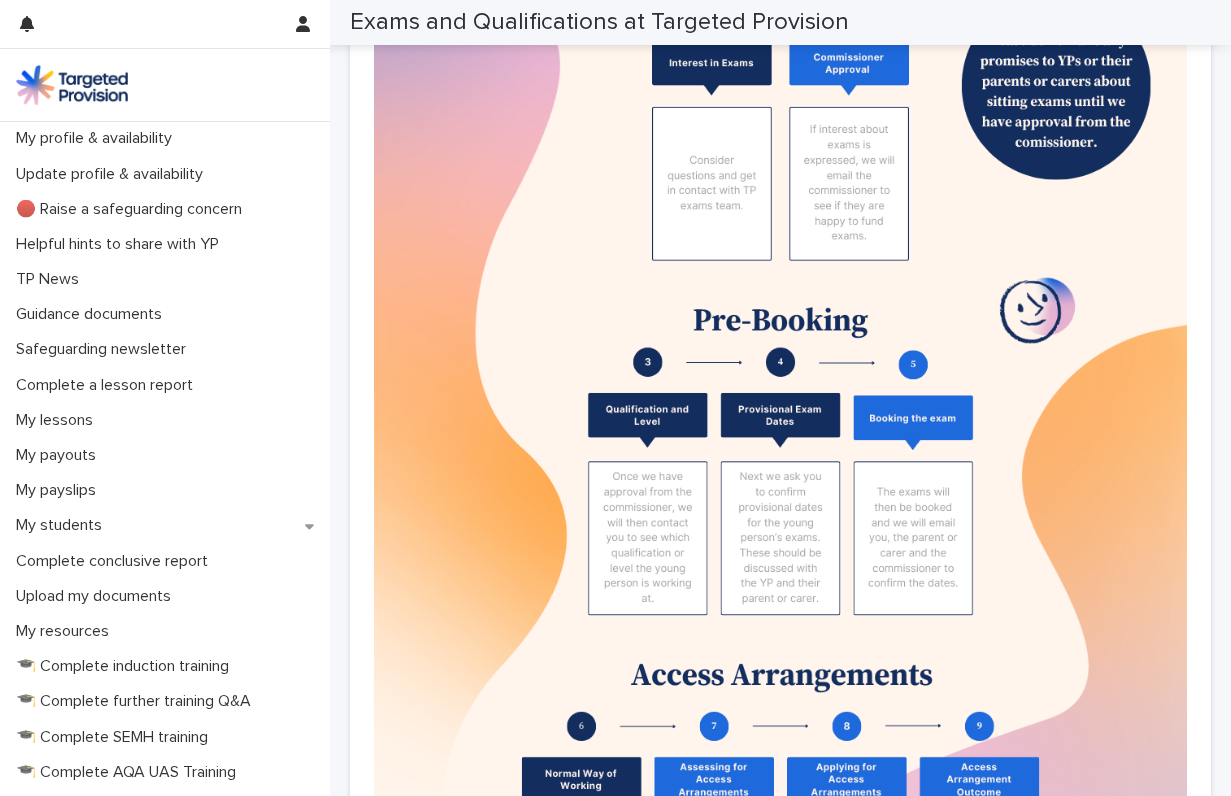 scroll, scrollTop: 0, scrollLeft: 0, axis: both 